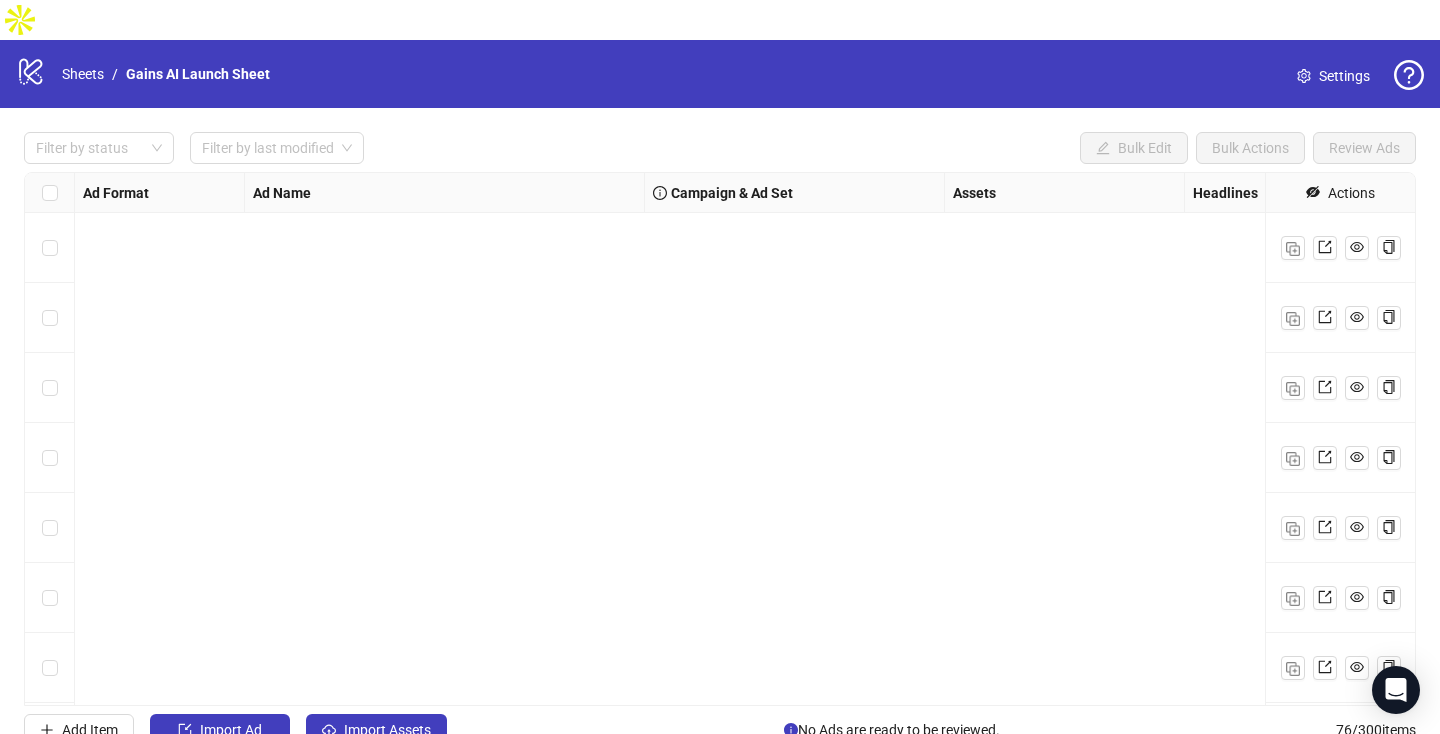 scroll, scrollTop: 0, scrollLeft: 0, axis: both 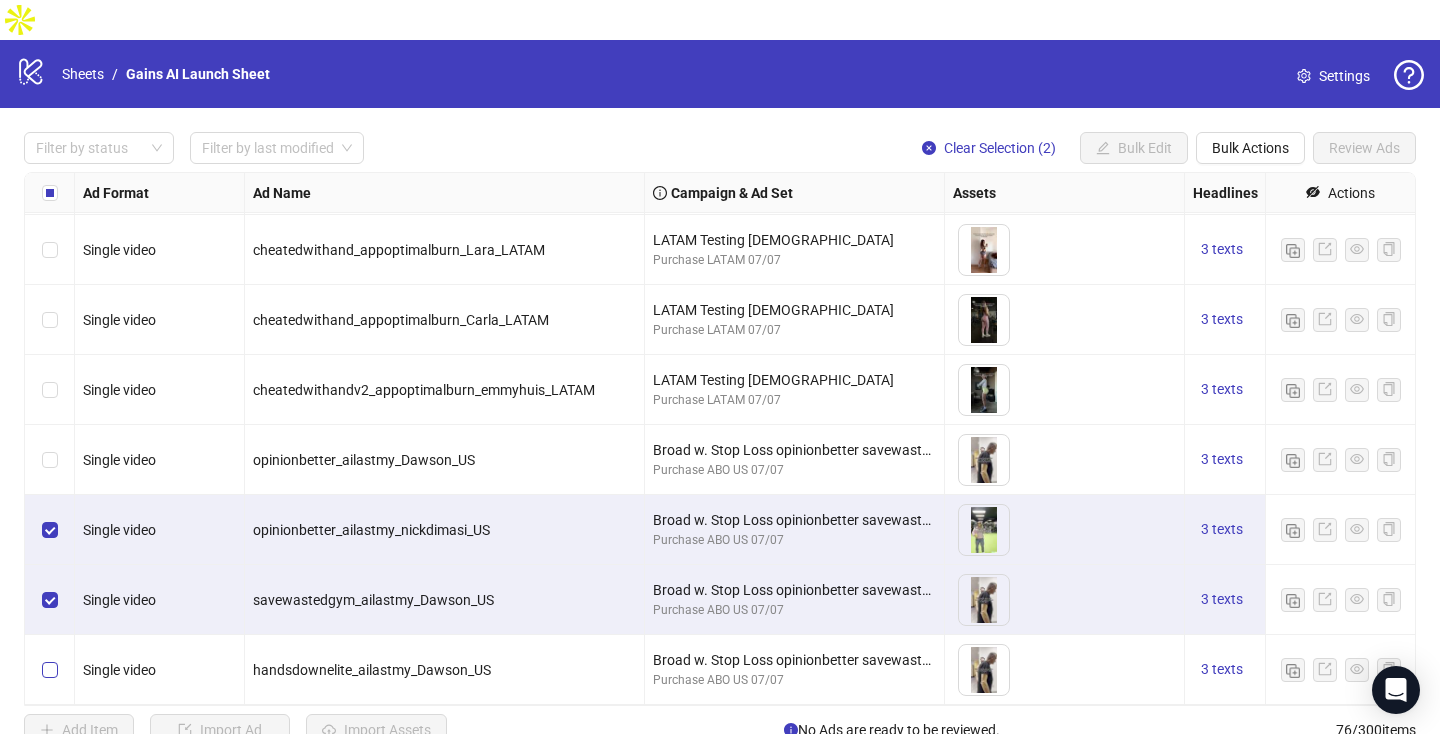 click at bounding box center [50, 670] 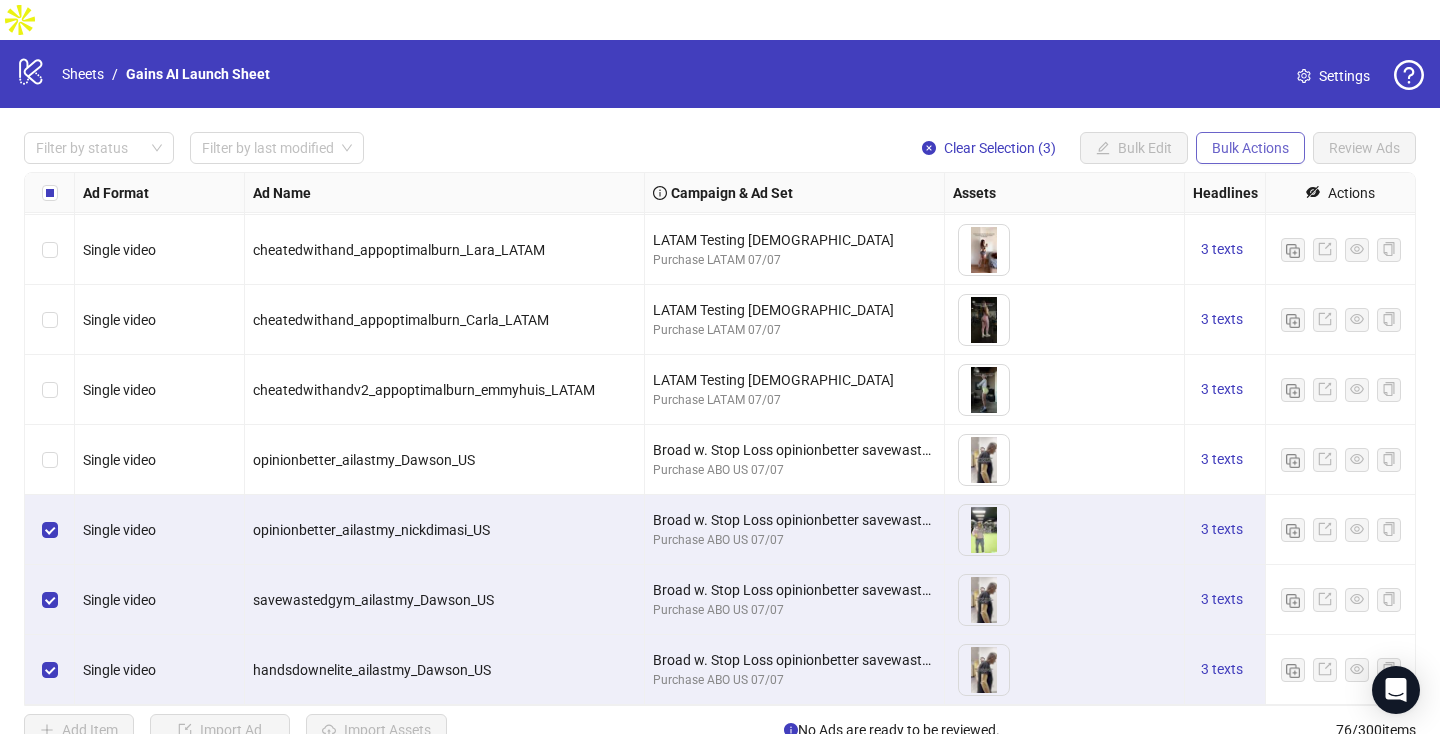 click on "Bulk Actions" at bounding box center [1250, 148] 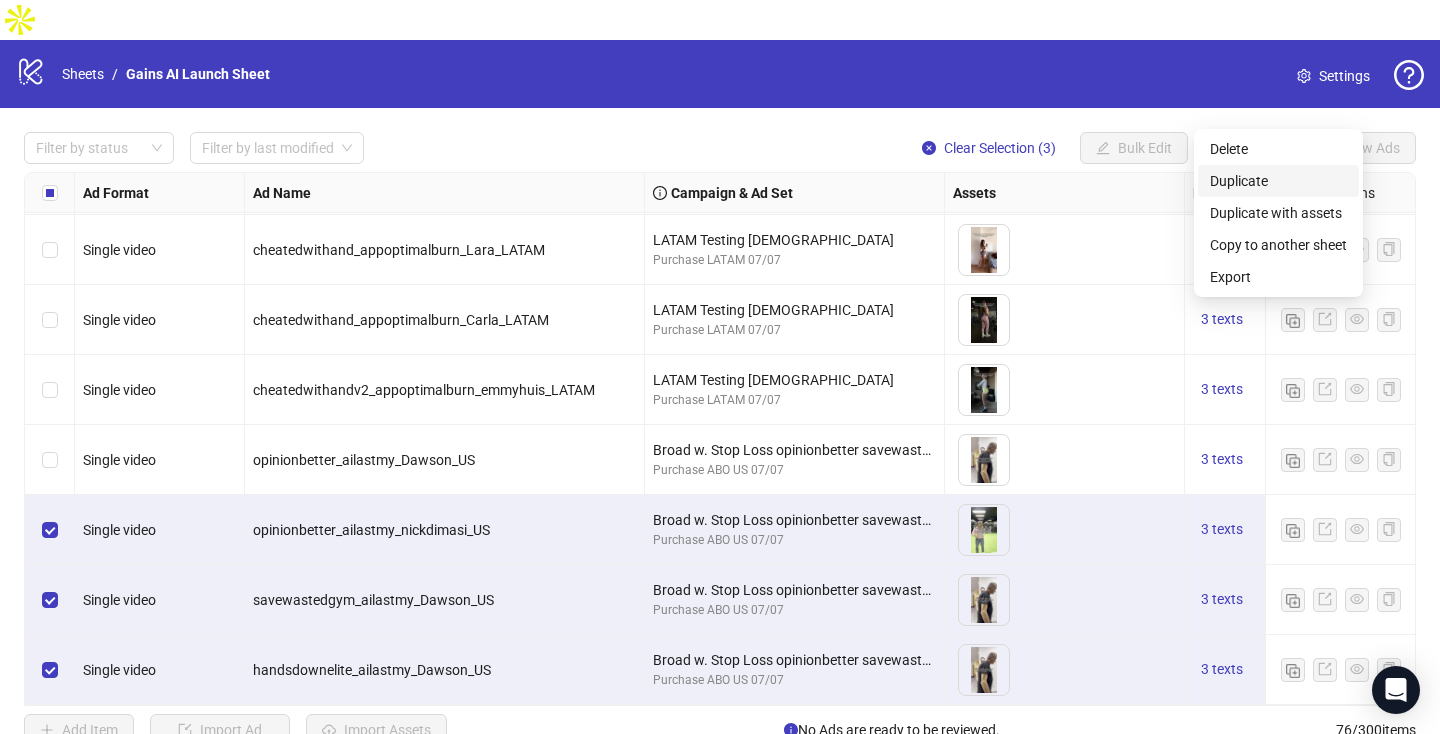 click on "Duplicate" at bounding box center (1278, 181) 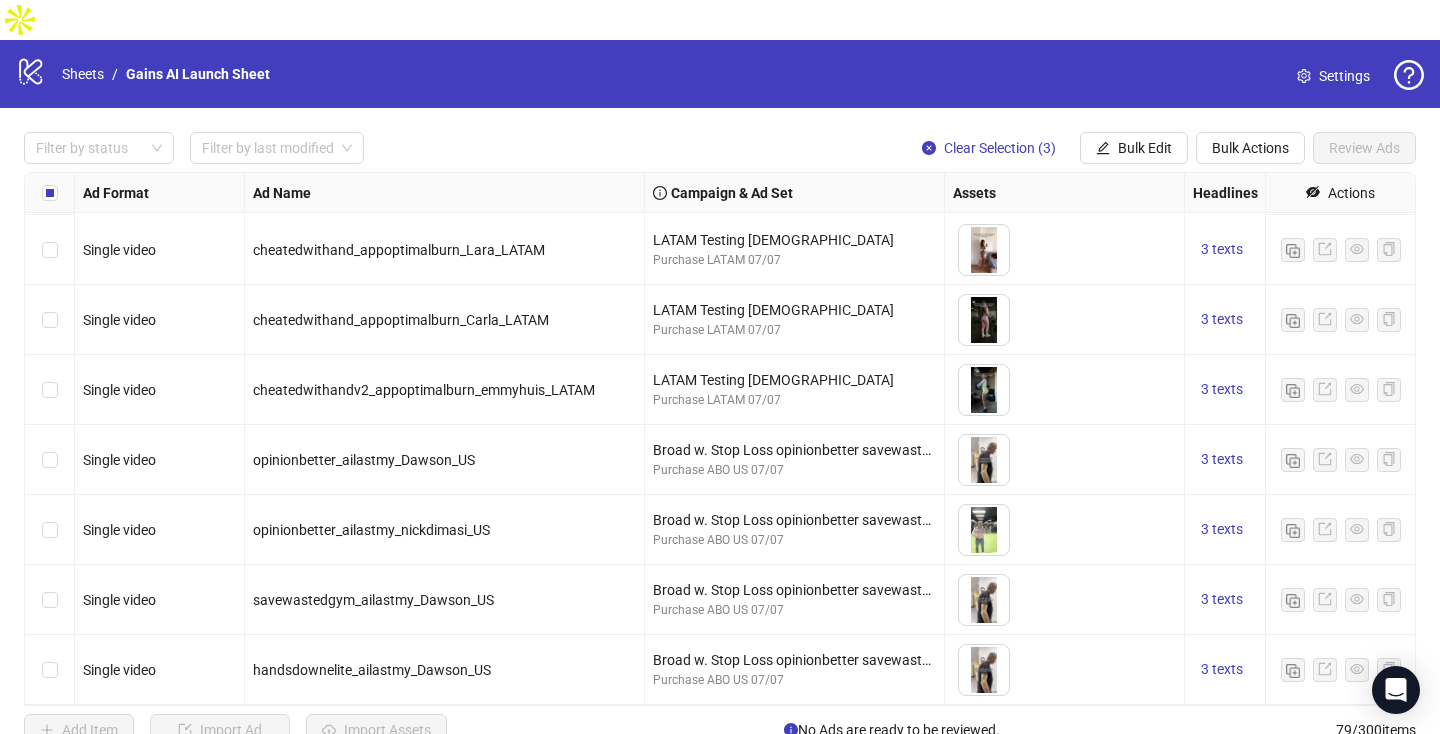 scroll, scrollTop: 5038, scrollLeft: 0, axis: vertical 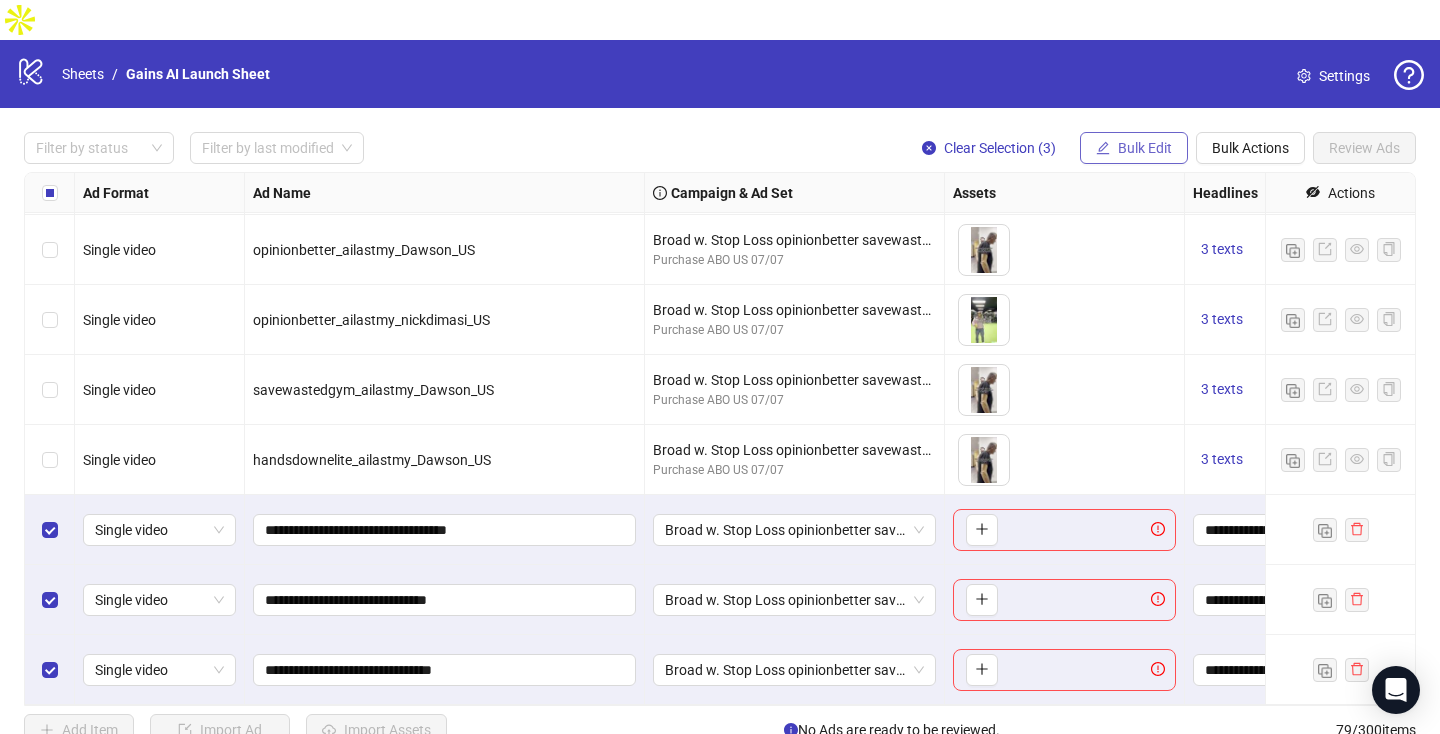 click on "Bulk Edit" at bounding box center (1145, 148) 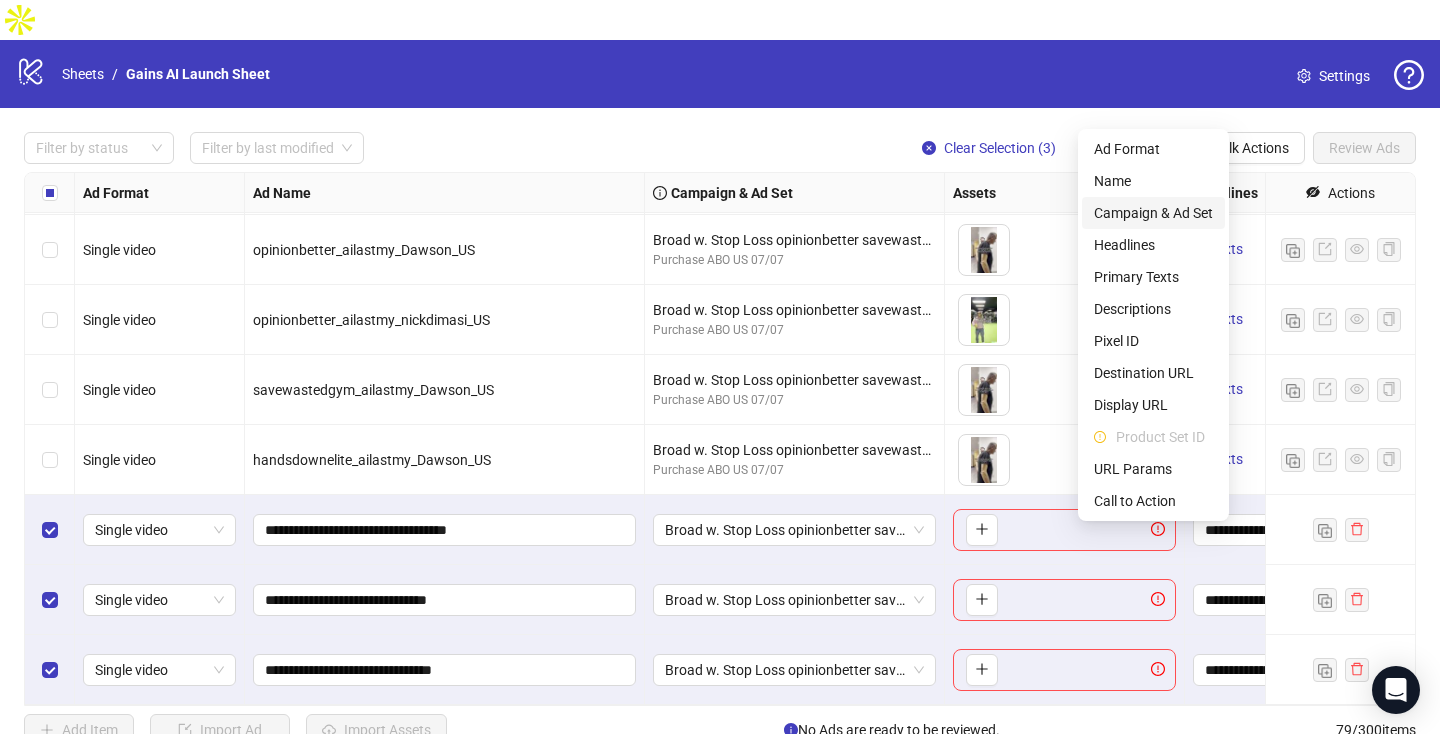 click on "Campaign & Ad Set" at bounding box center (1153, 213) 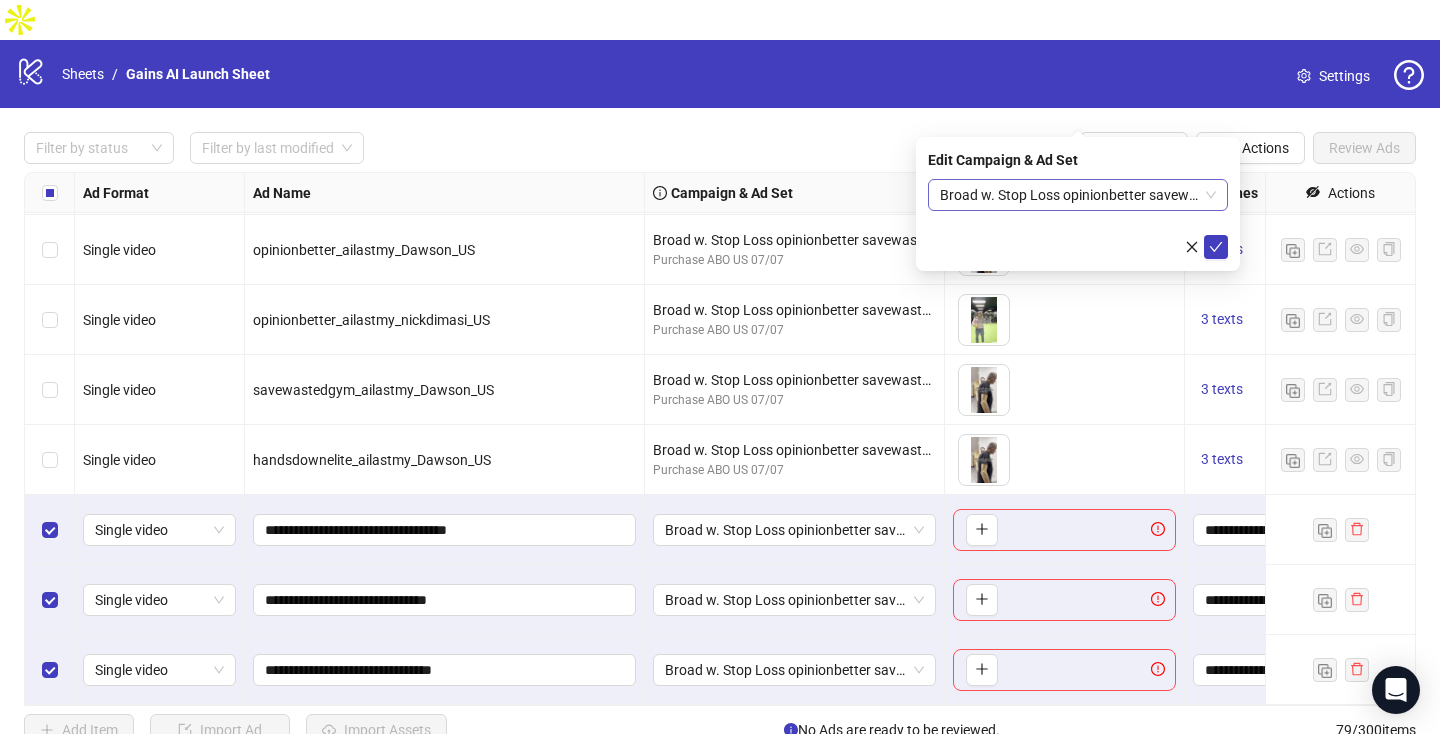 click on "Broad w. Stop Loss opinionbetter savewastedgym handsdownelite" at bounding box center [1078, 195] 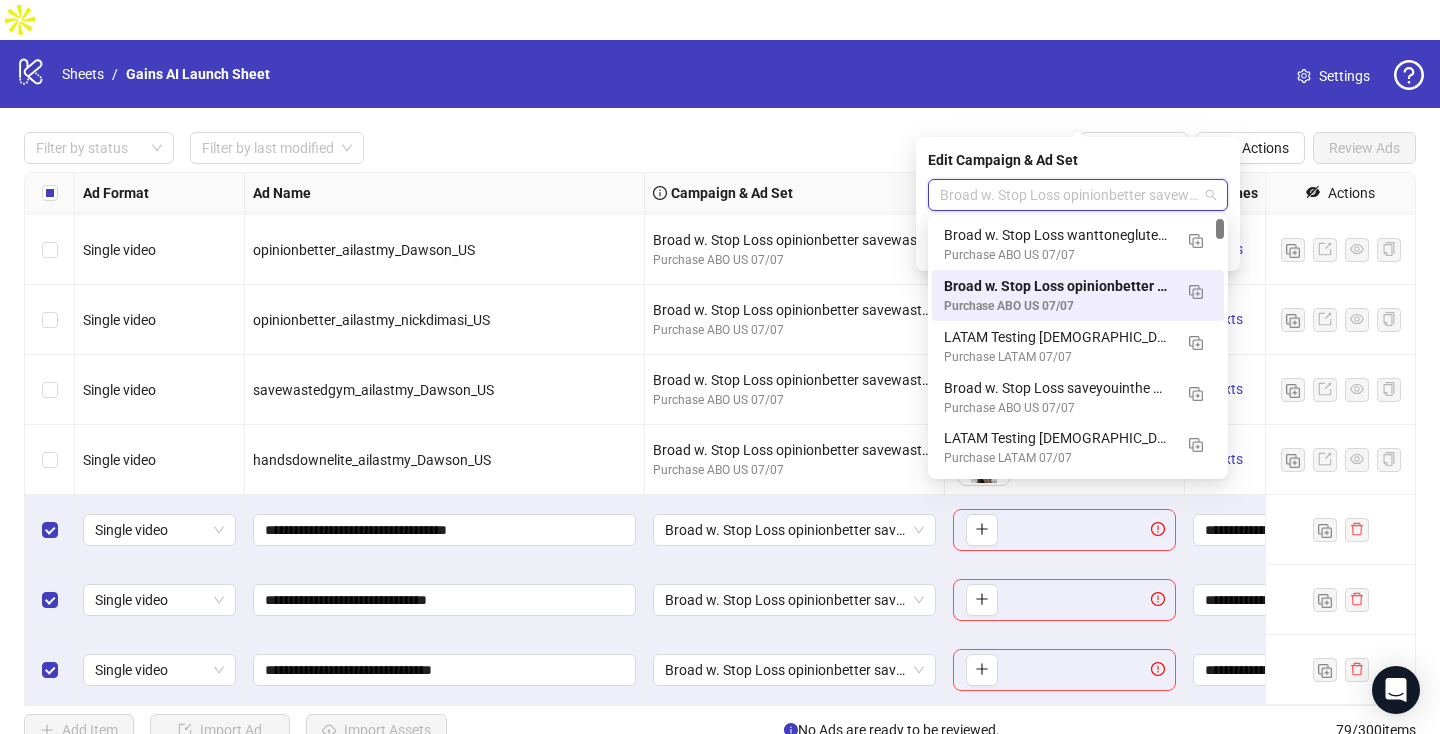 paste on "**********" 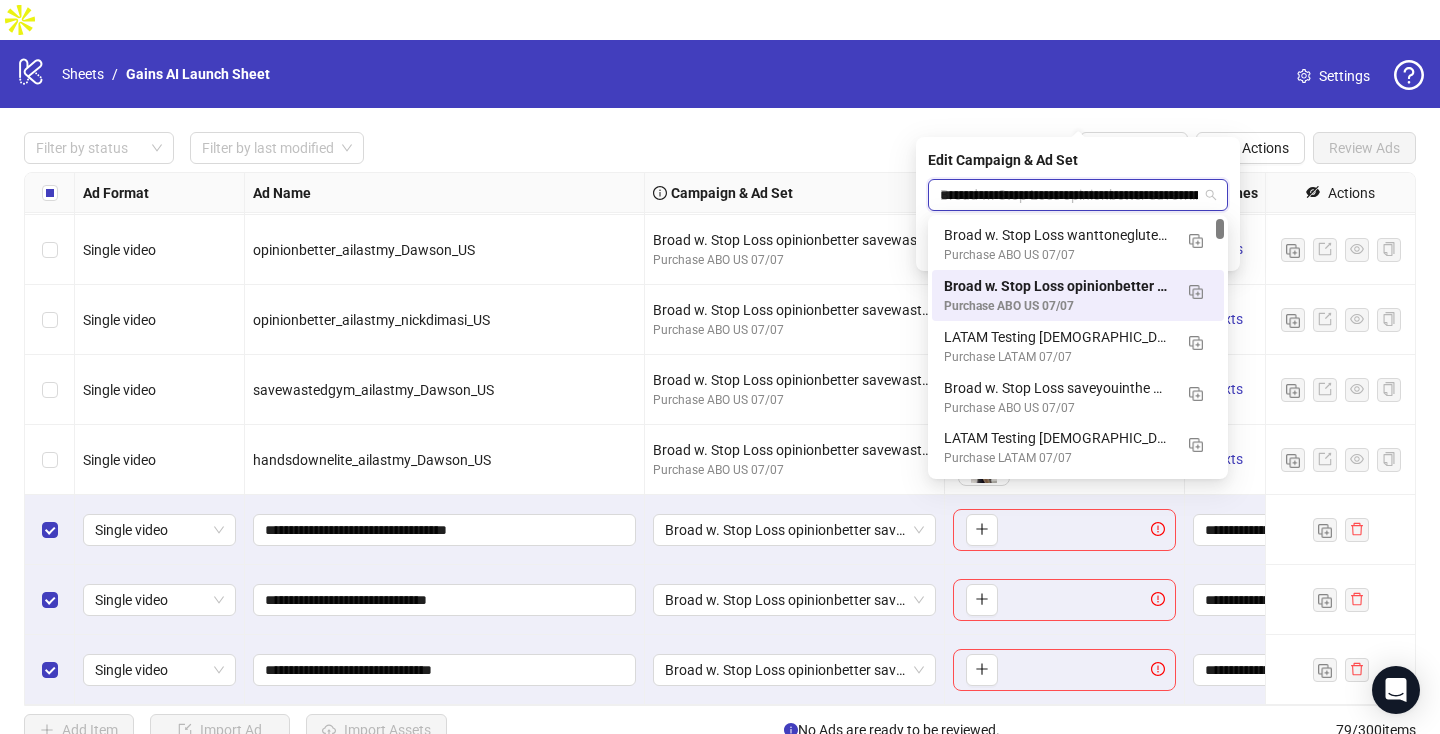scroll, scrollTop: 0, scrollLeft: 141, axis: horizontal 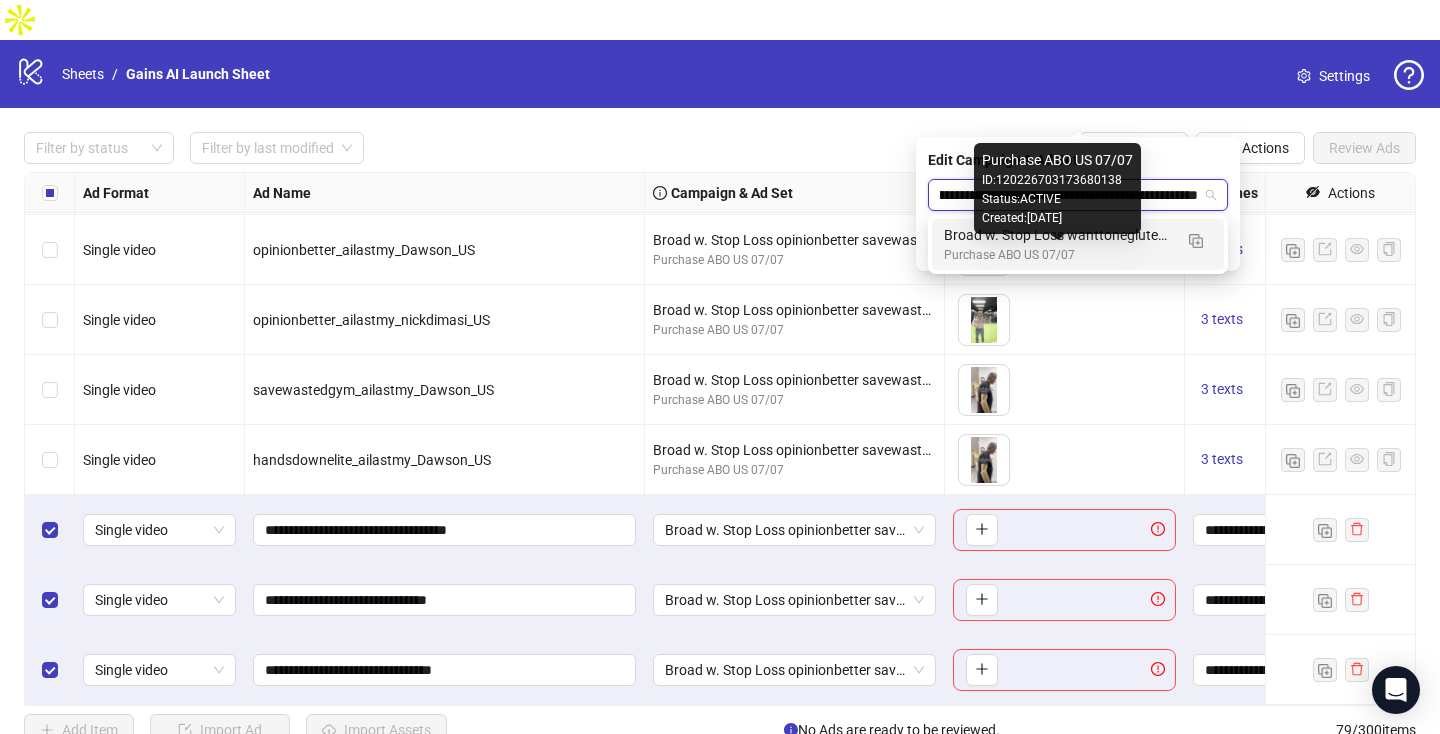 click on "Broad w. Stop Loss wanttoneglutes povwantshelf wishsmallgym" at bounding box center (1058, 235) 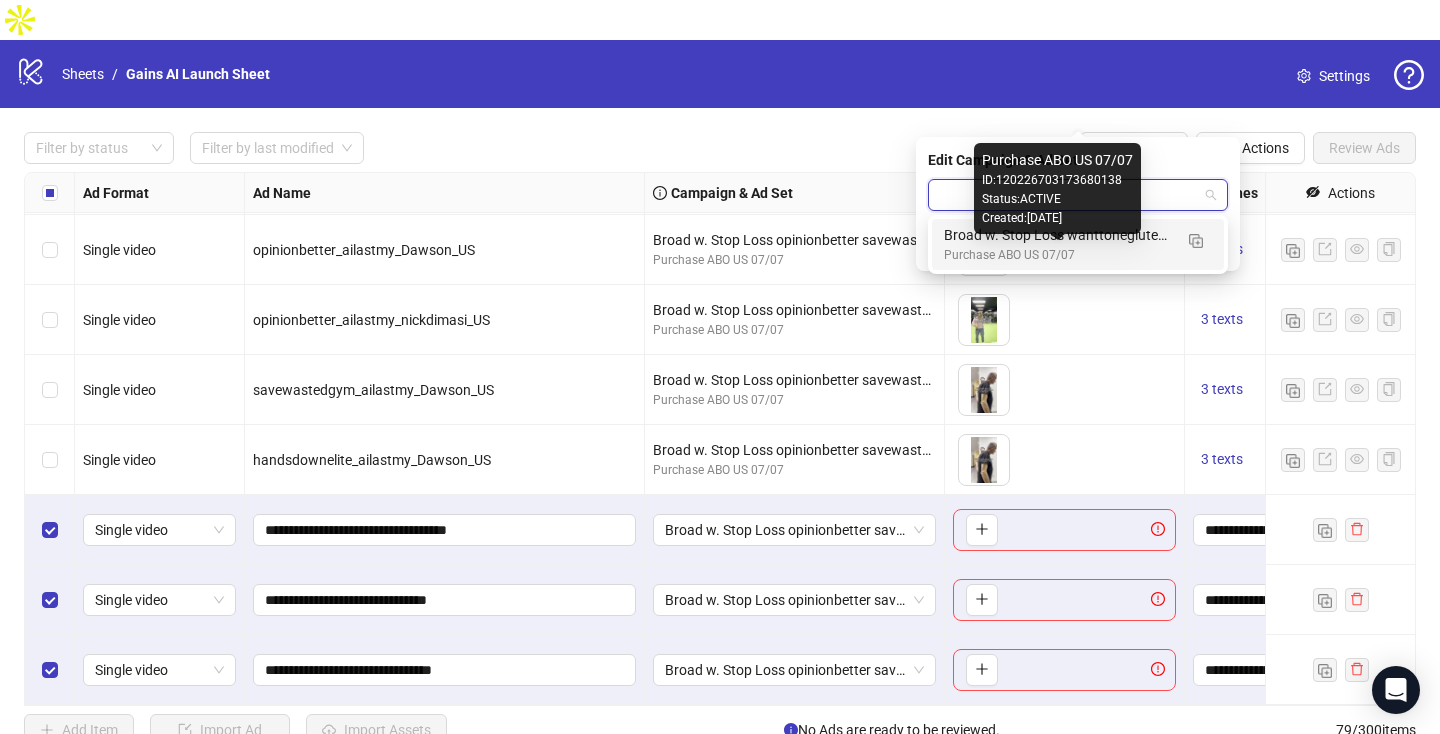 scroll, scrollTop: 0, scrollLeft: 0, axis: both 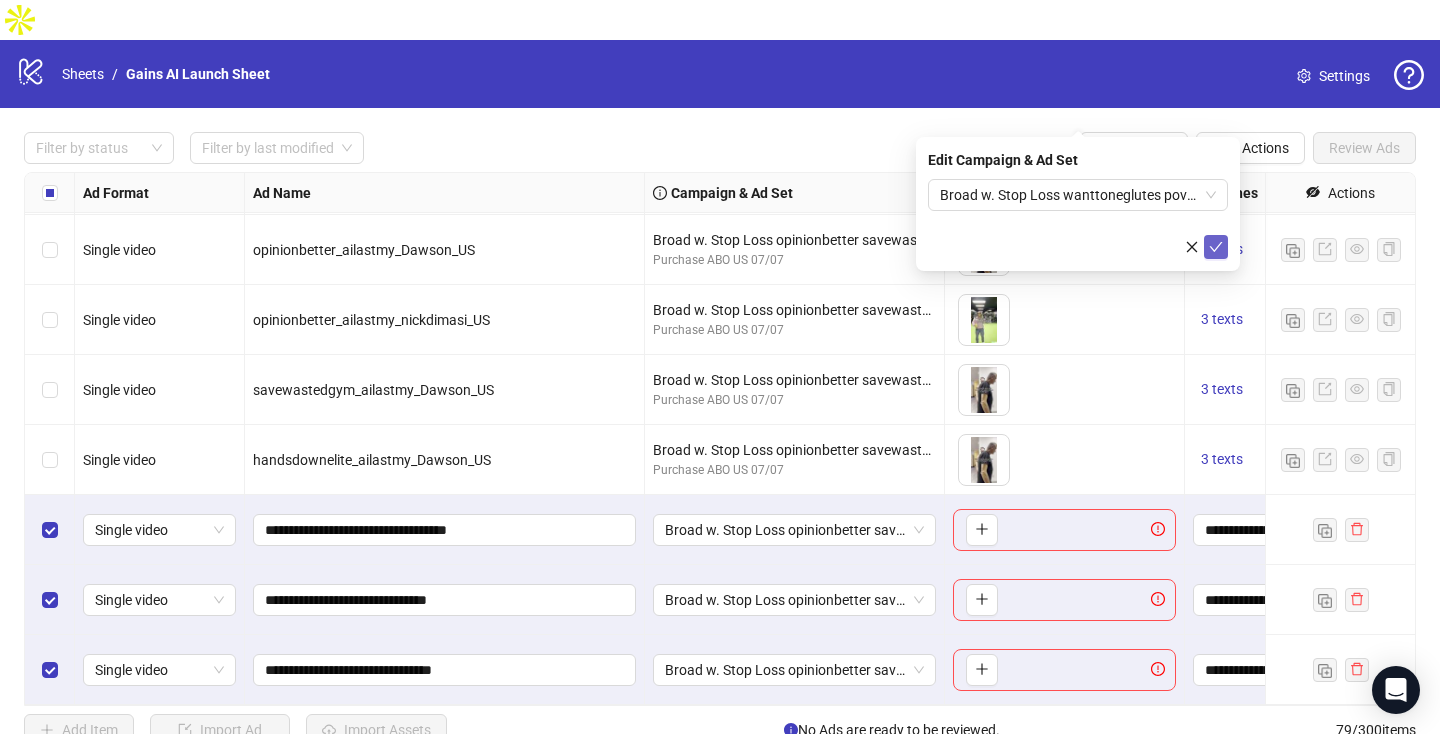 click 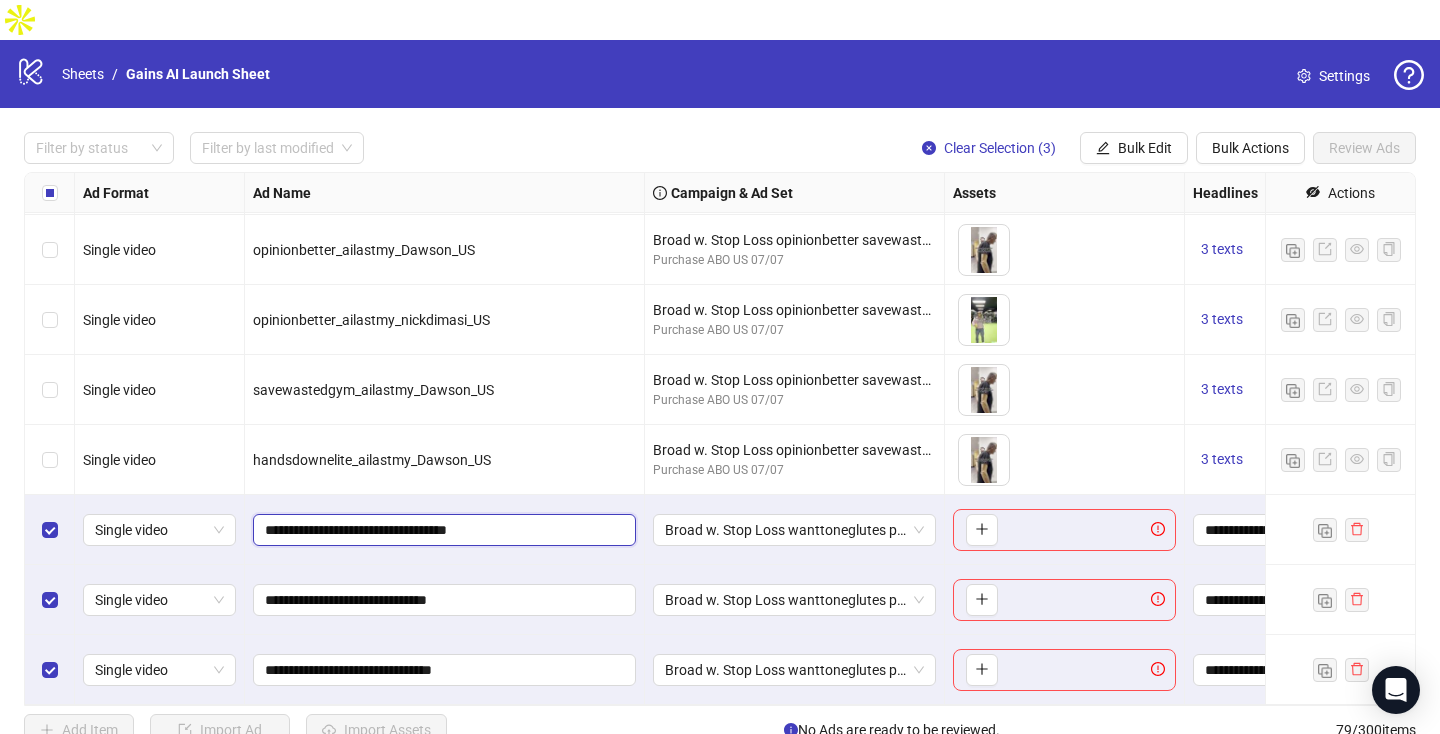 click on "**********" at bounding box center (442, 530) 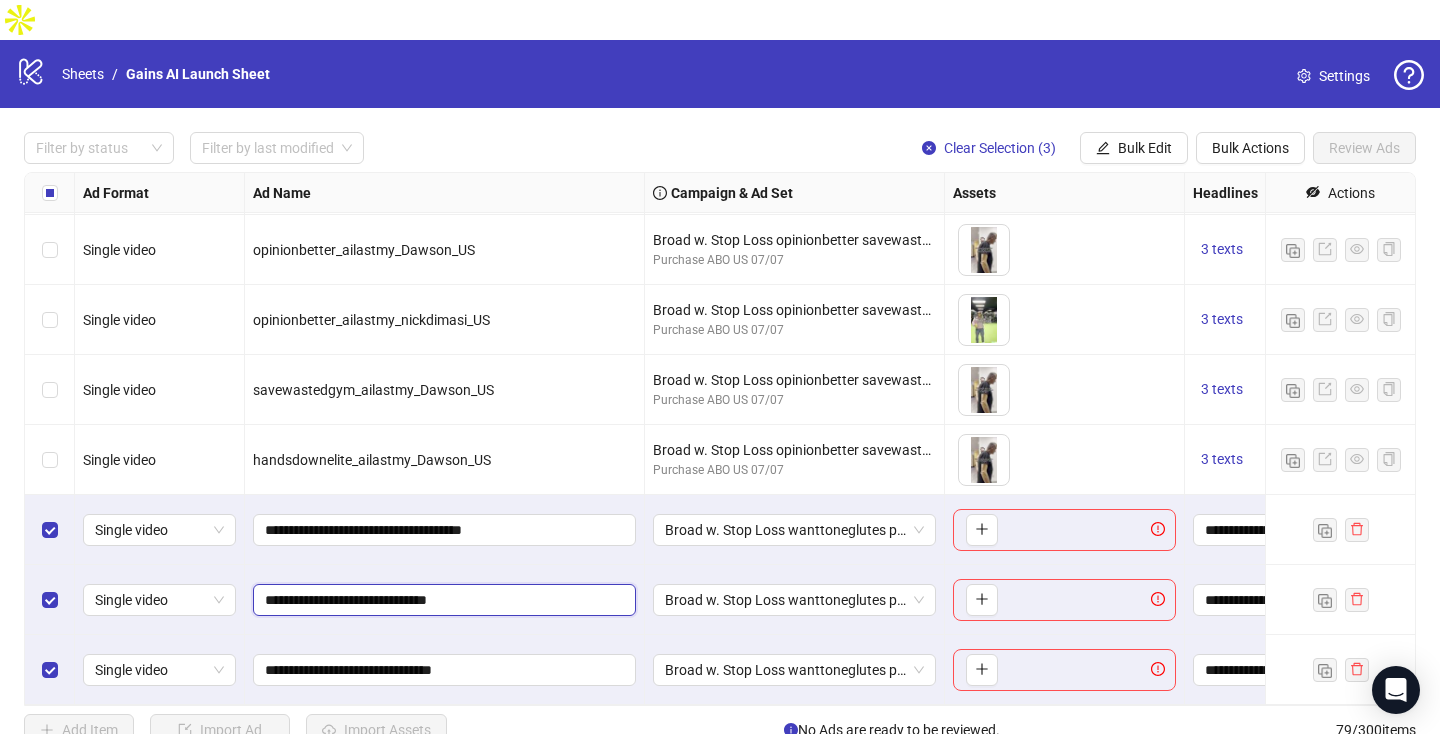 click on "**********" at bounding box center [442, 600] 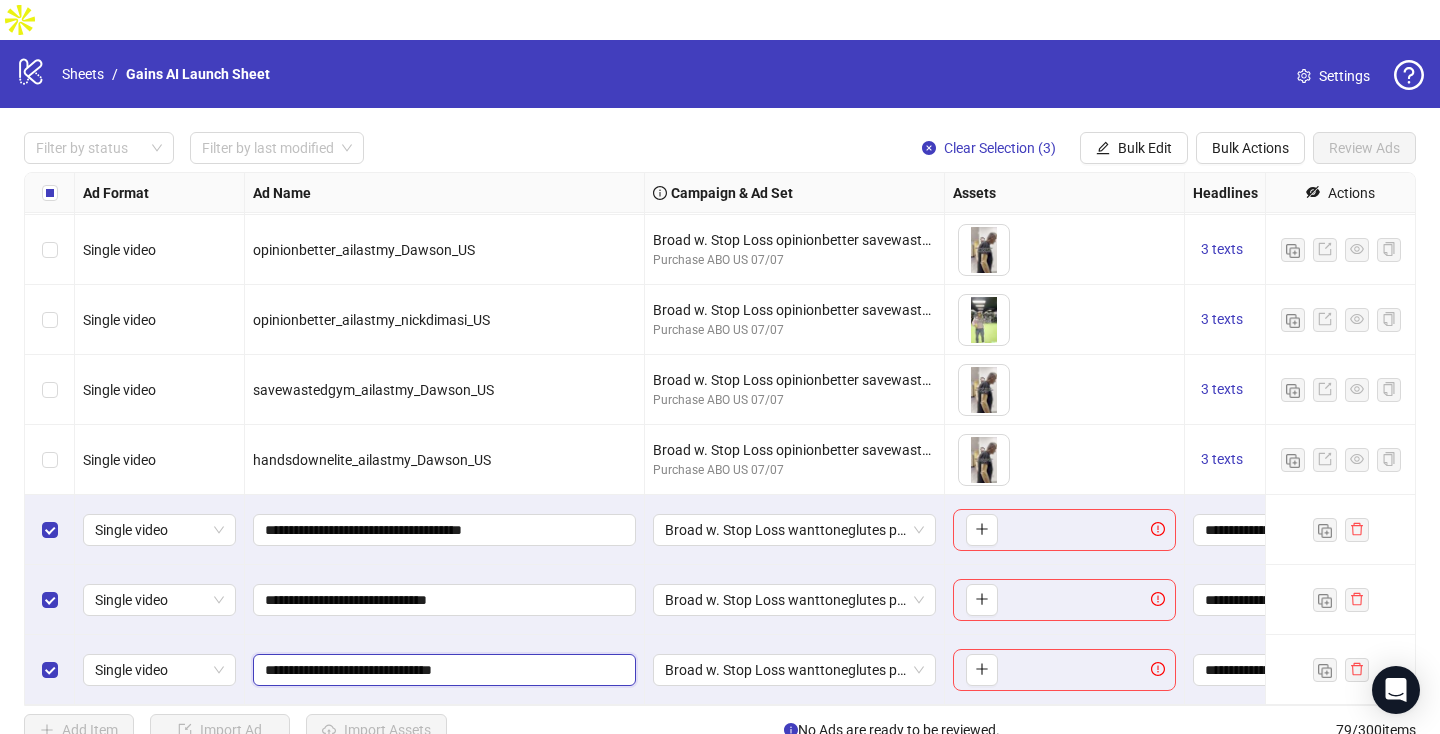 click on "**********" at bounding box center (442, 670) 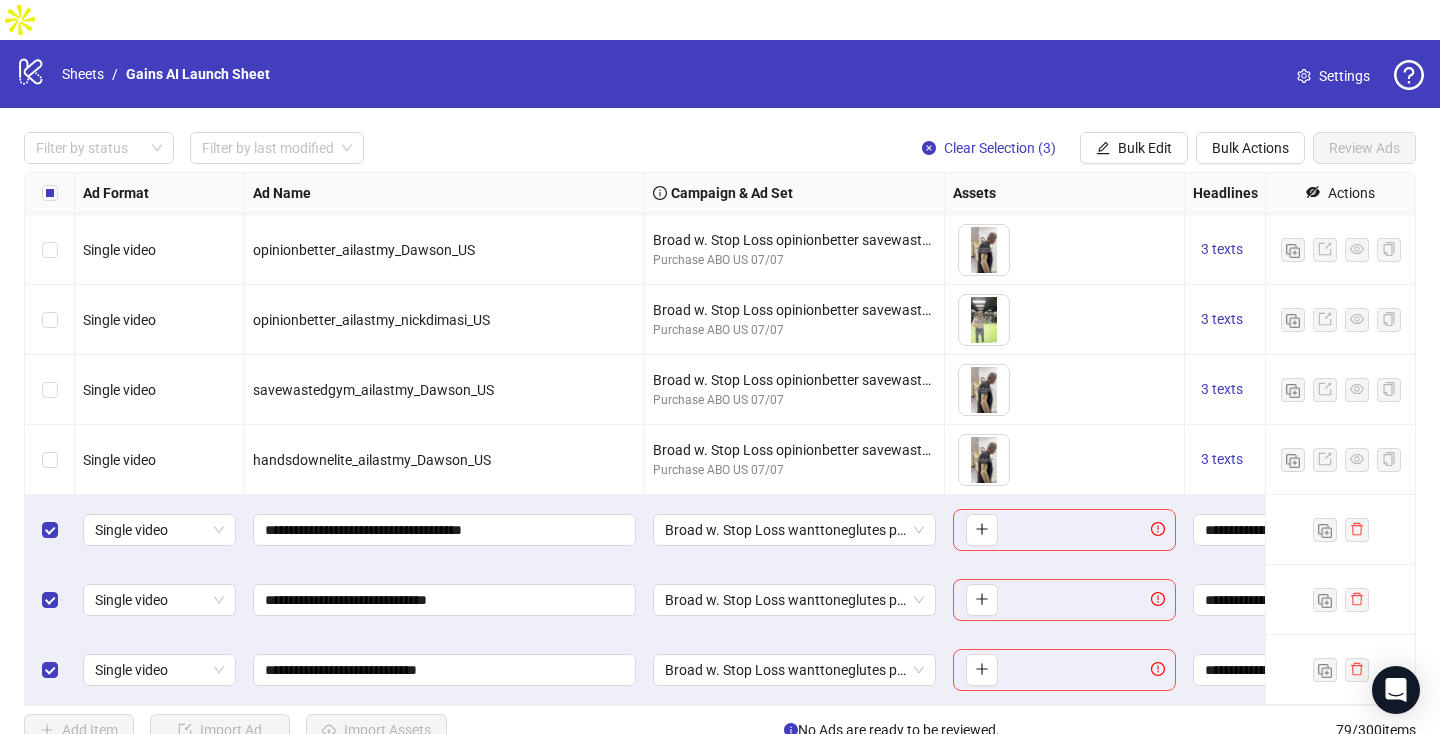 click on "**********" at bounding box center [445, 670] 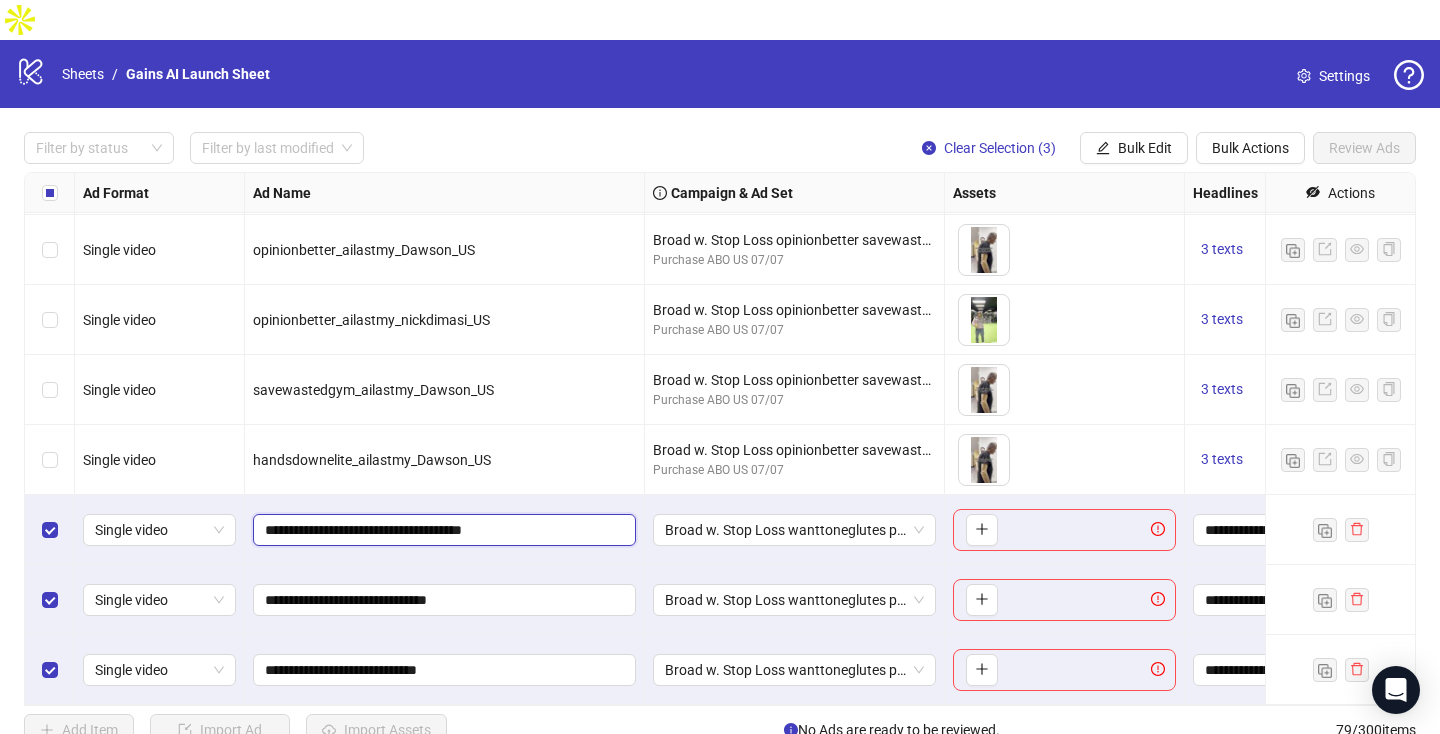 click on "**********" at bounding box center [442, 530] 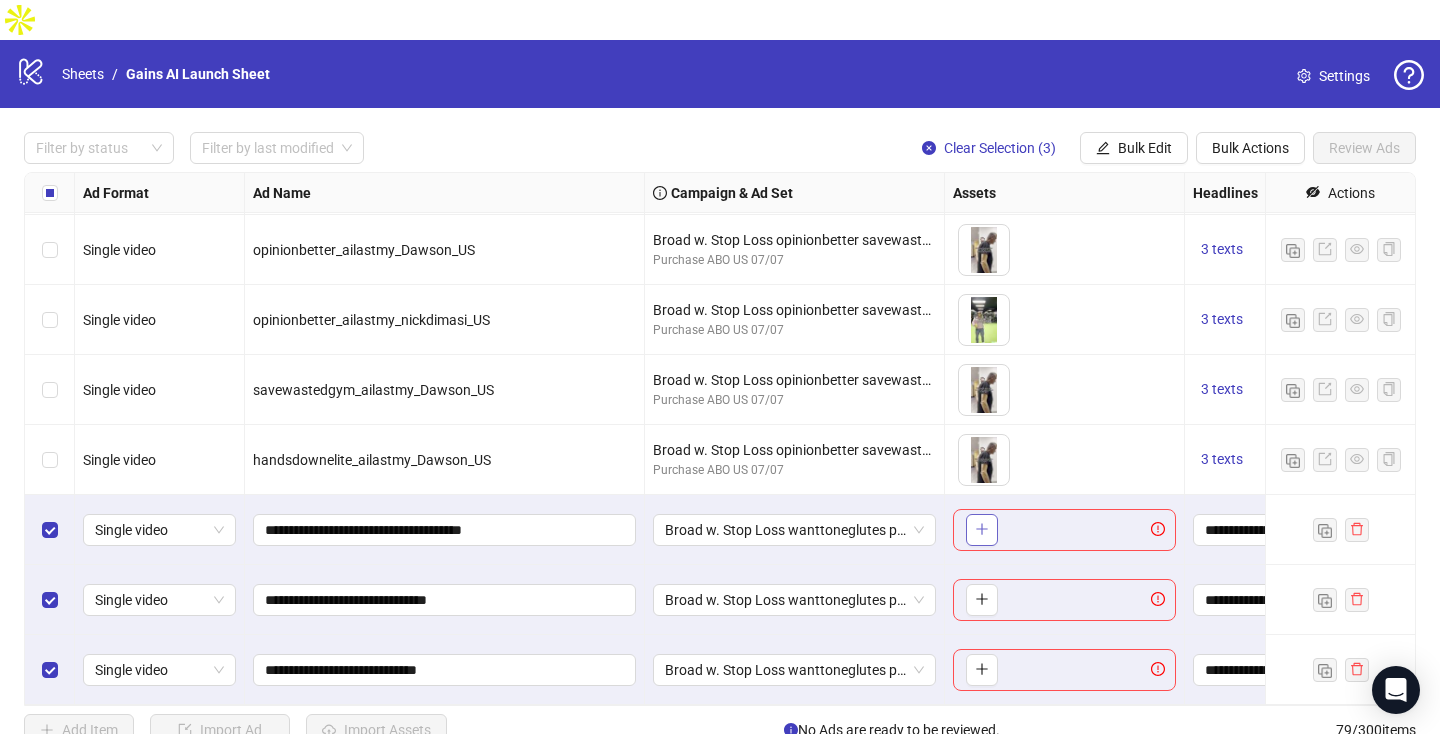 click at bounding box center [982, 529] 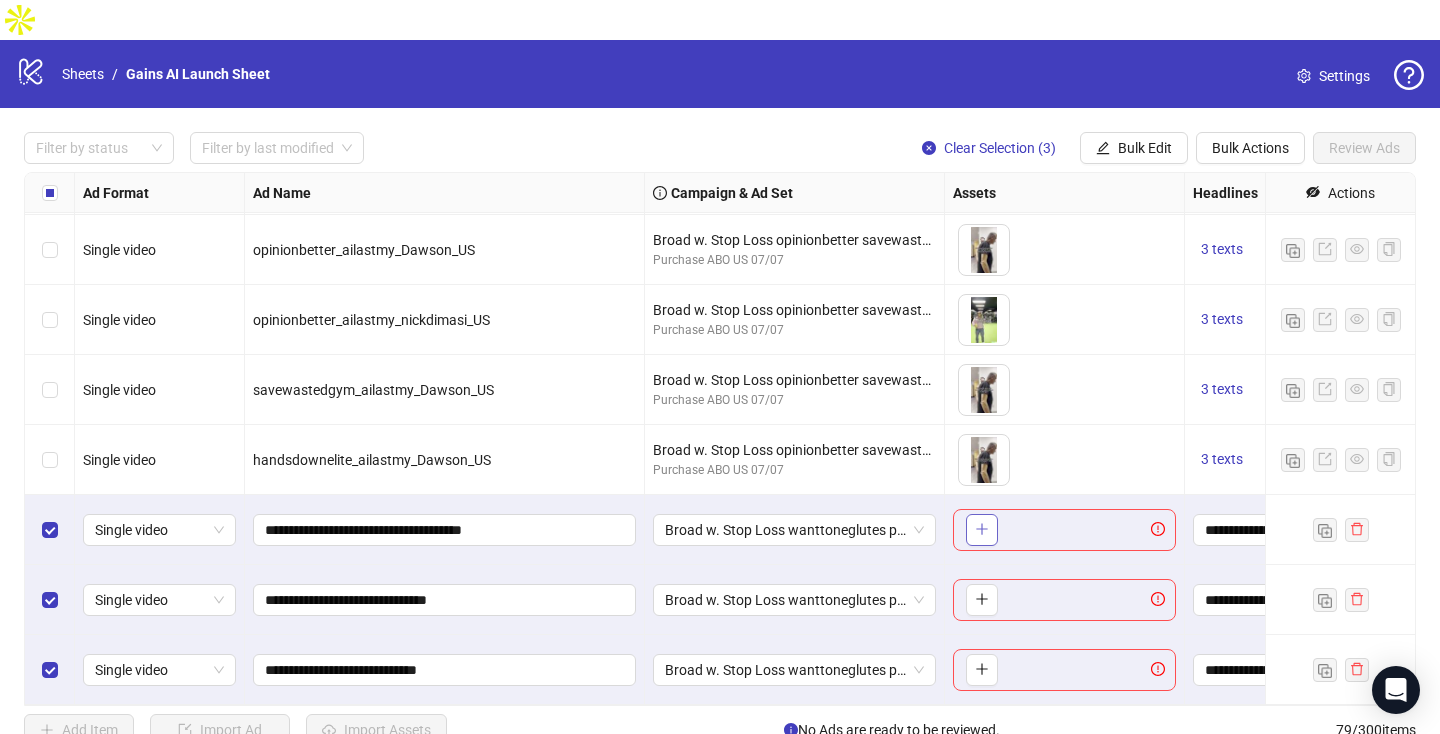 click 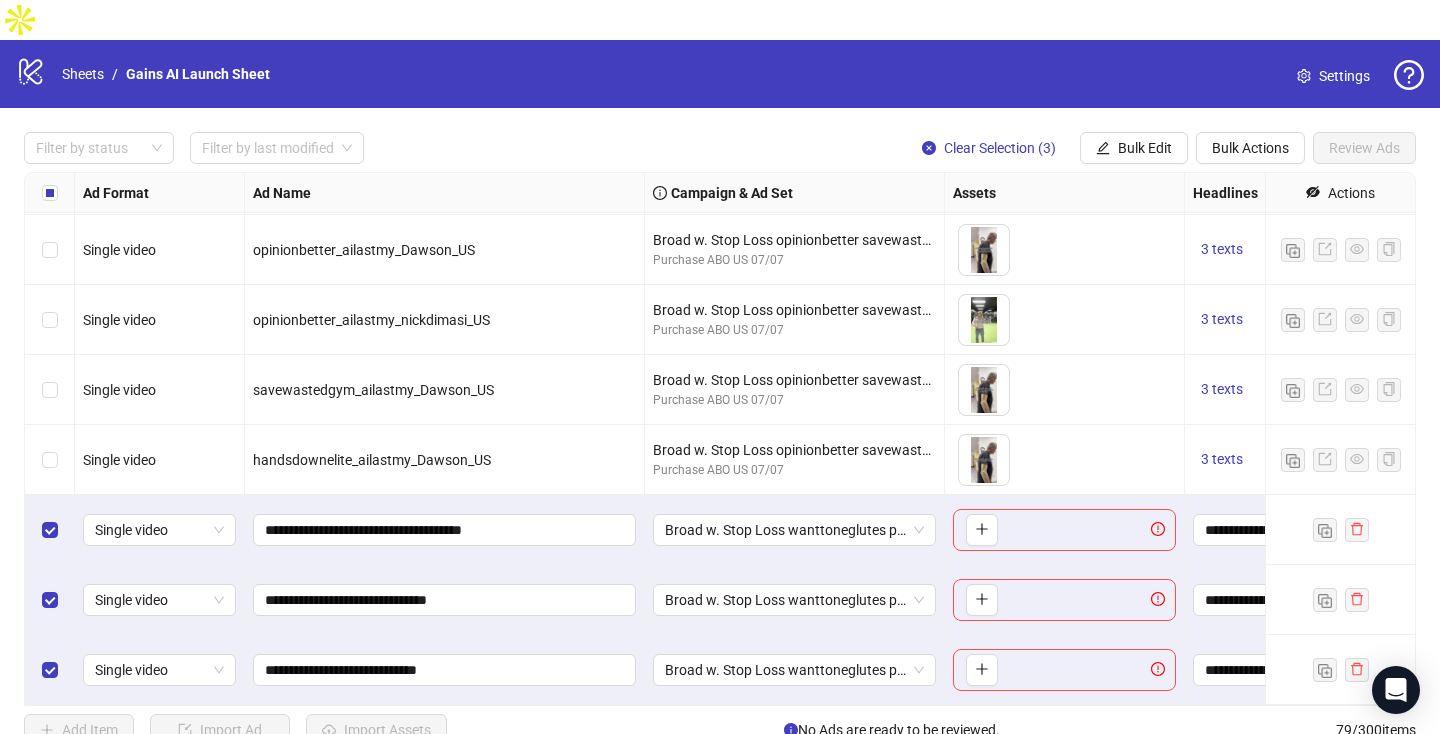 click on "Single video cheatedwithand_appoptimalburn_Carla_LATAM LATAM Testing Female Purchase LATAM 07/07
To pick up a draggable item, press the space bar.
While dragging, use the arrow keys to move the item.
Press space again to drop the item in its new position, or press escape to cancel.
3 texts 3 texts Single video cheatedwithandv2_appoptimalburn_emmyhuis_LATAM LATAM Testing Female Purchase LATAM 07/07
To pick up a draggable item, press the space bar.
While dragging, use the arrow keys to move the item.
Press space again to drop the item in its new position, or press escape to cancel.
3 texts 3 texts Single video opinionbetter_ailastmy_Dawson_US Broad w. Stop Loss opinionbetter savewastedgym handsdownelite Purchase ABO US 07/07
To pick up a draggable item, press the space bar.
While dragging, use the arrow keys to move the item.
Press space again to drop the item in its new position, or press escape to cancel.
3 texts 3 texts Single video Purchase ABO US 07/07 + 2 +" at bounding box center [1080, -4865] 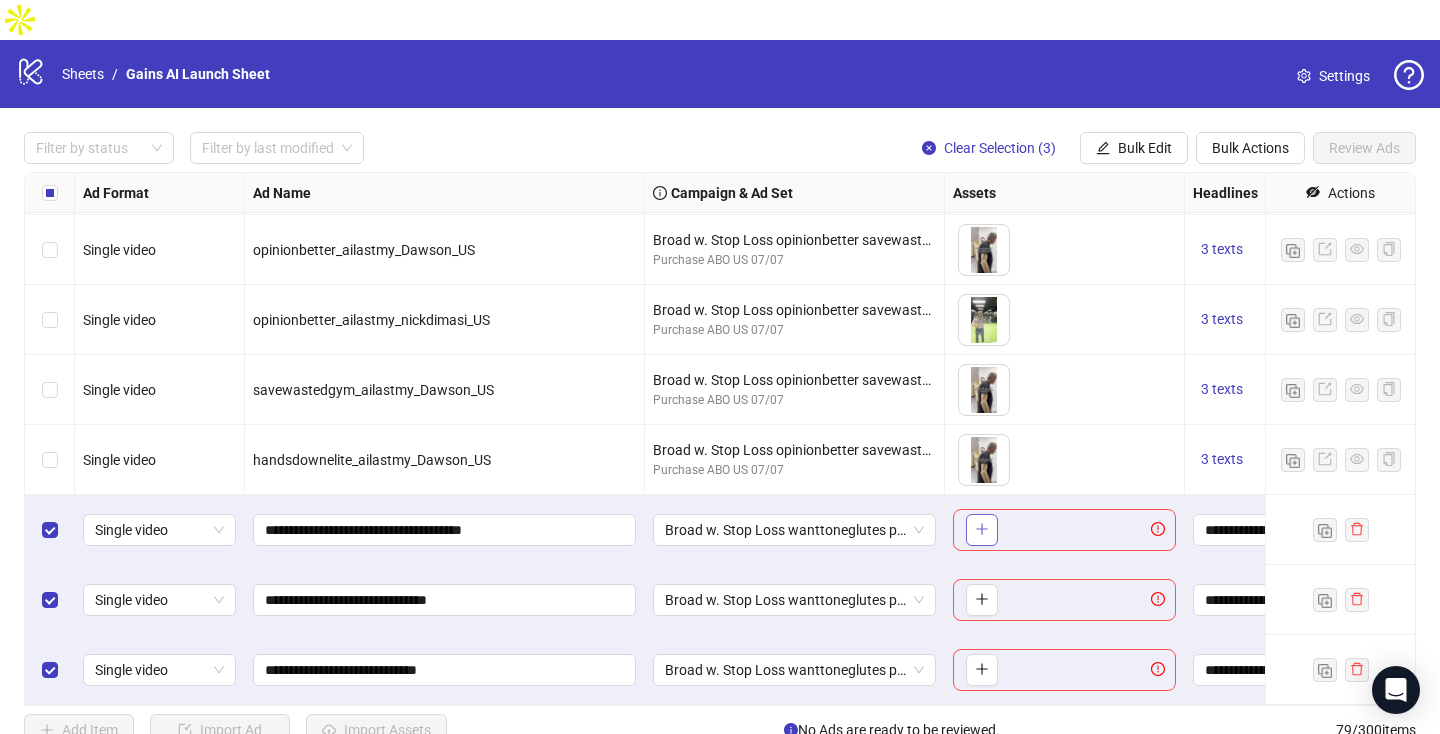 click 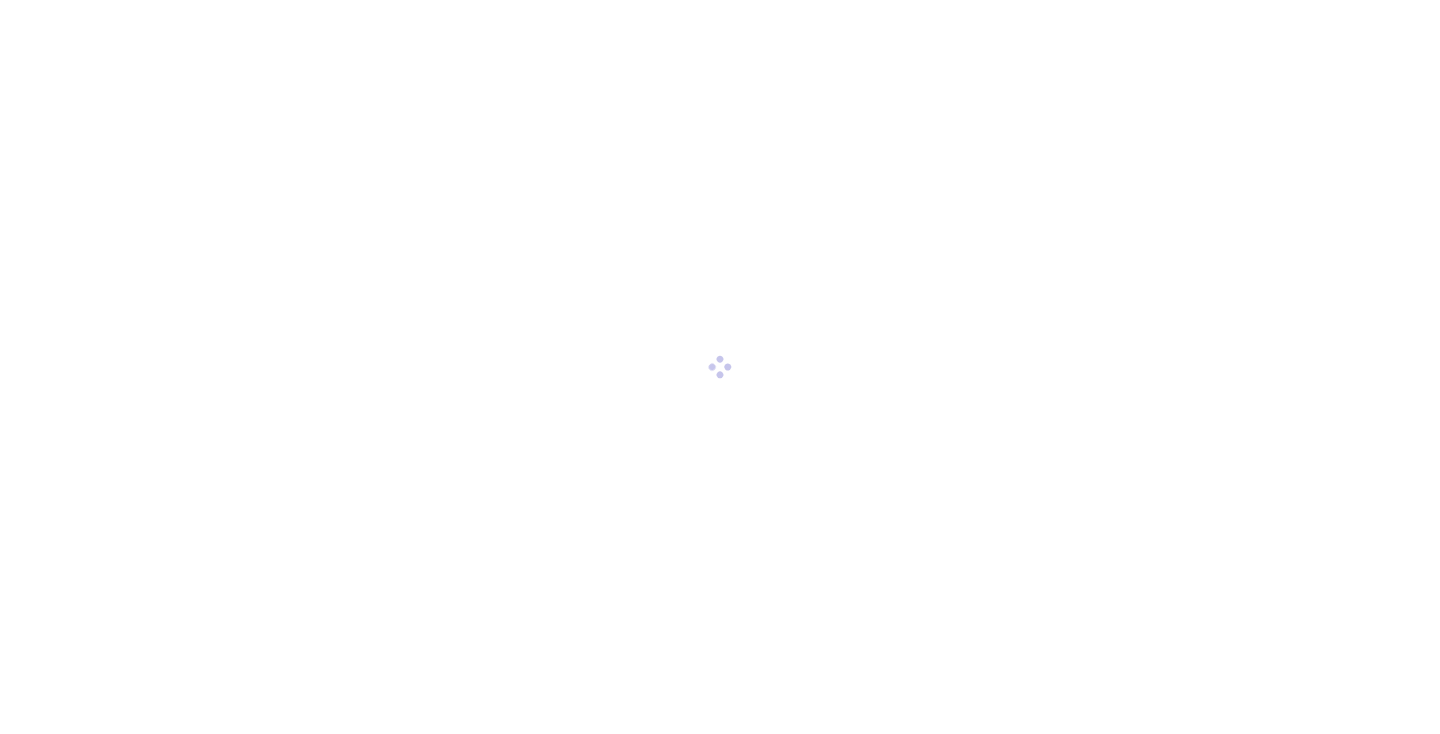 scroll, scrollTop: 0, scrollLeft: 0, axis: both 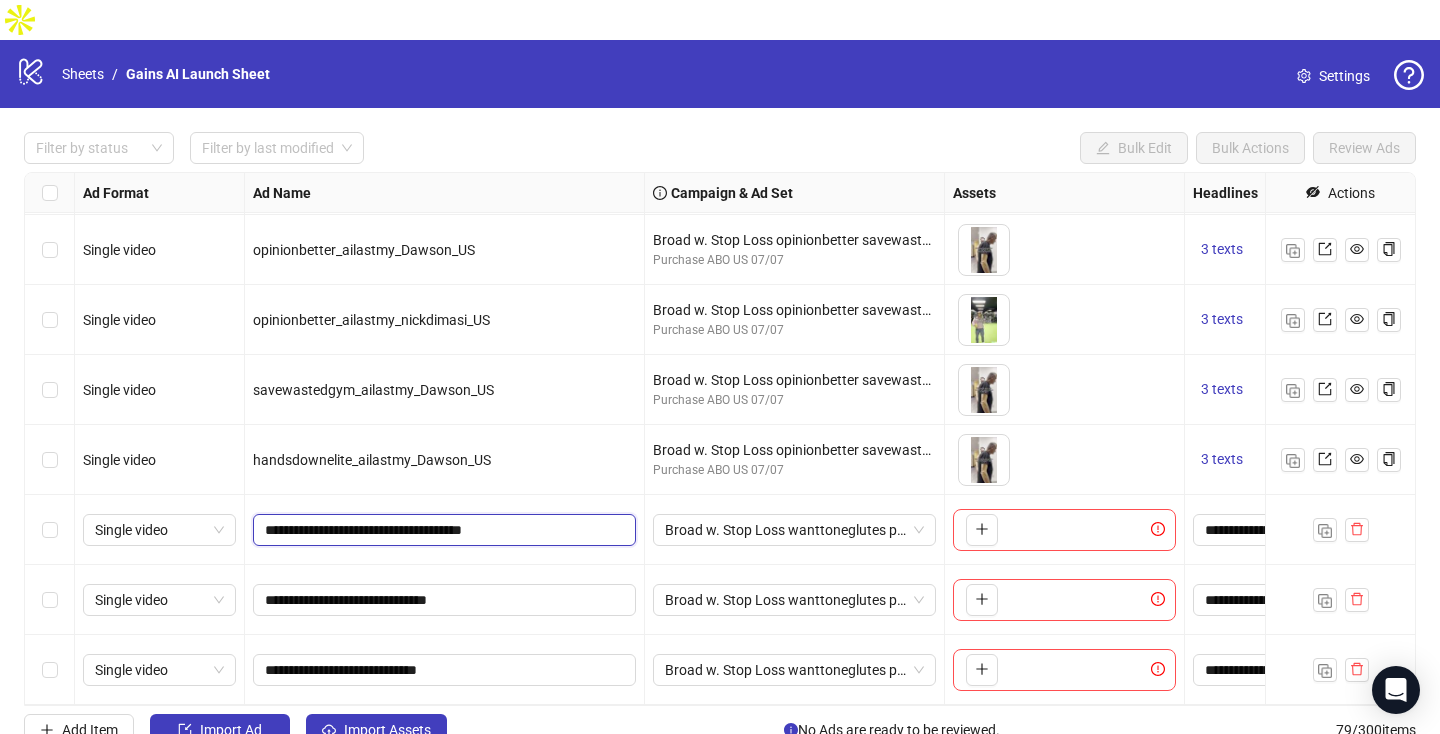 click on "**********" at bounding box center (442, 530) 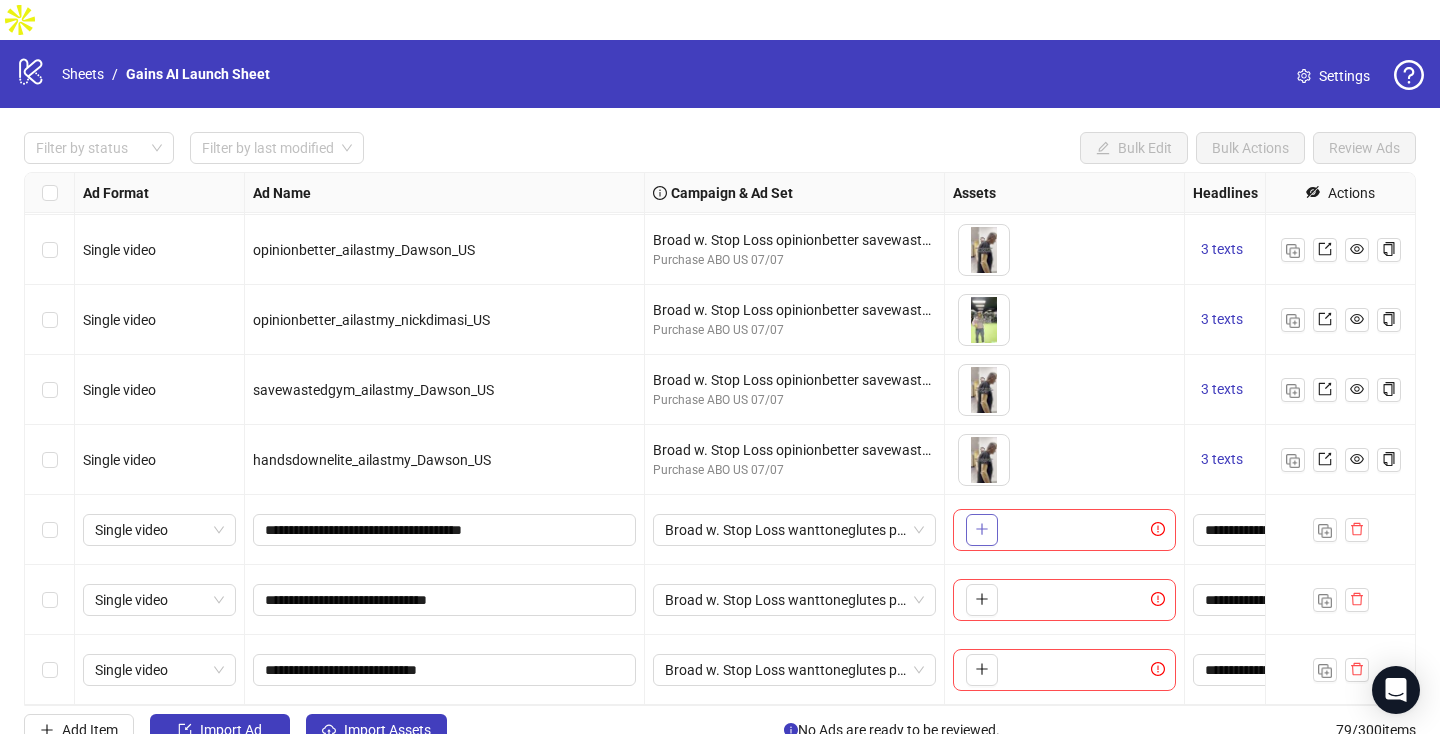click 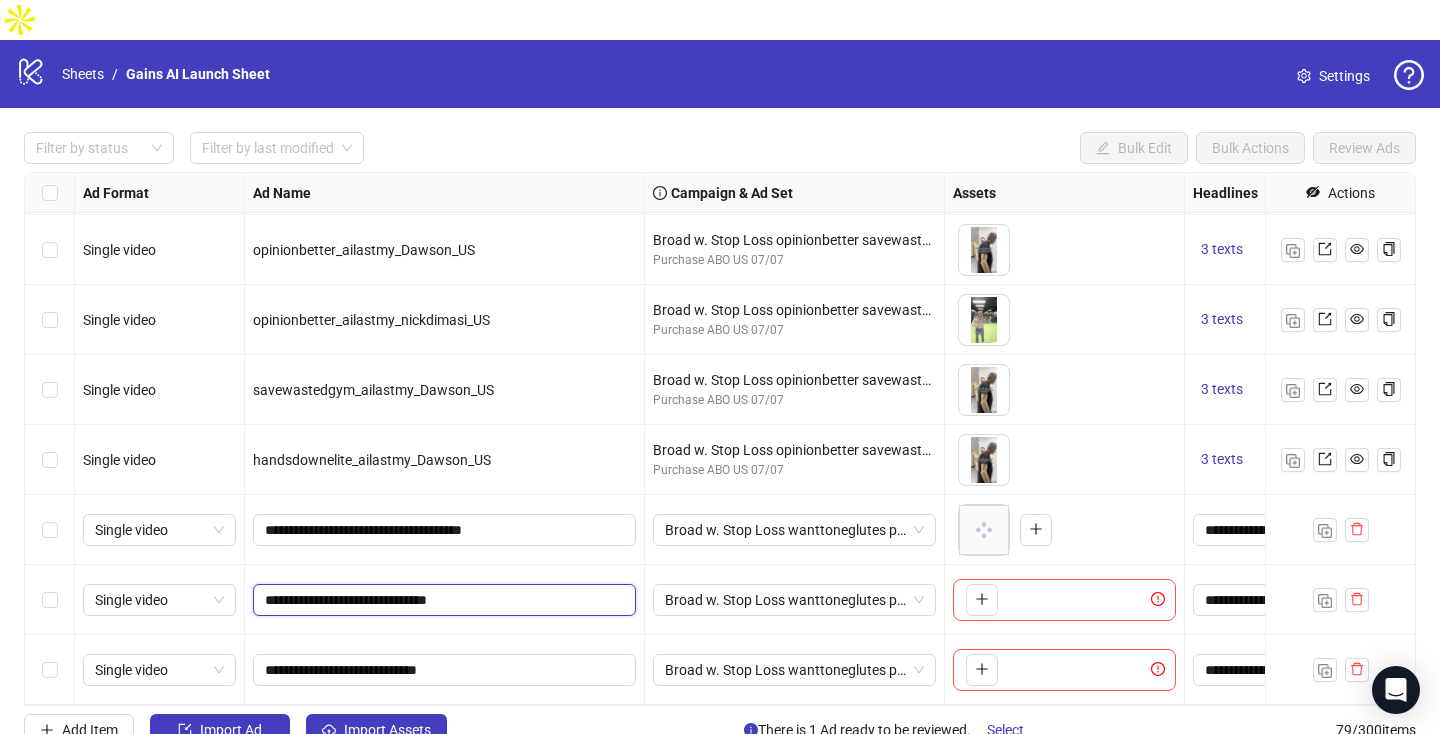 click on "**********" at bounding box center [442, 600] 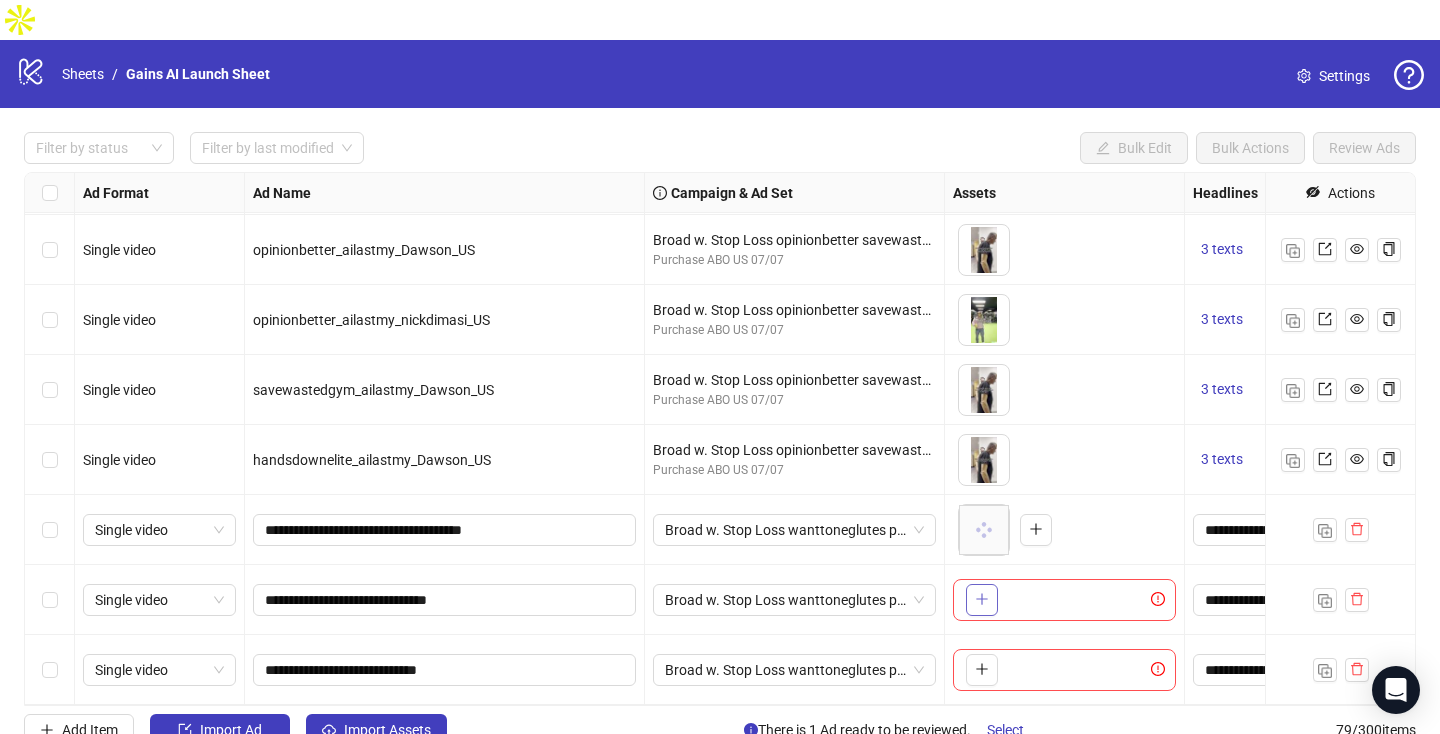 click at bounding box center [982, 600] 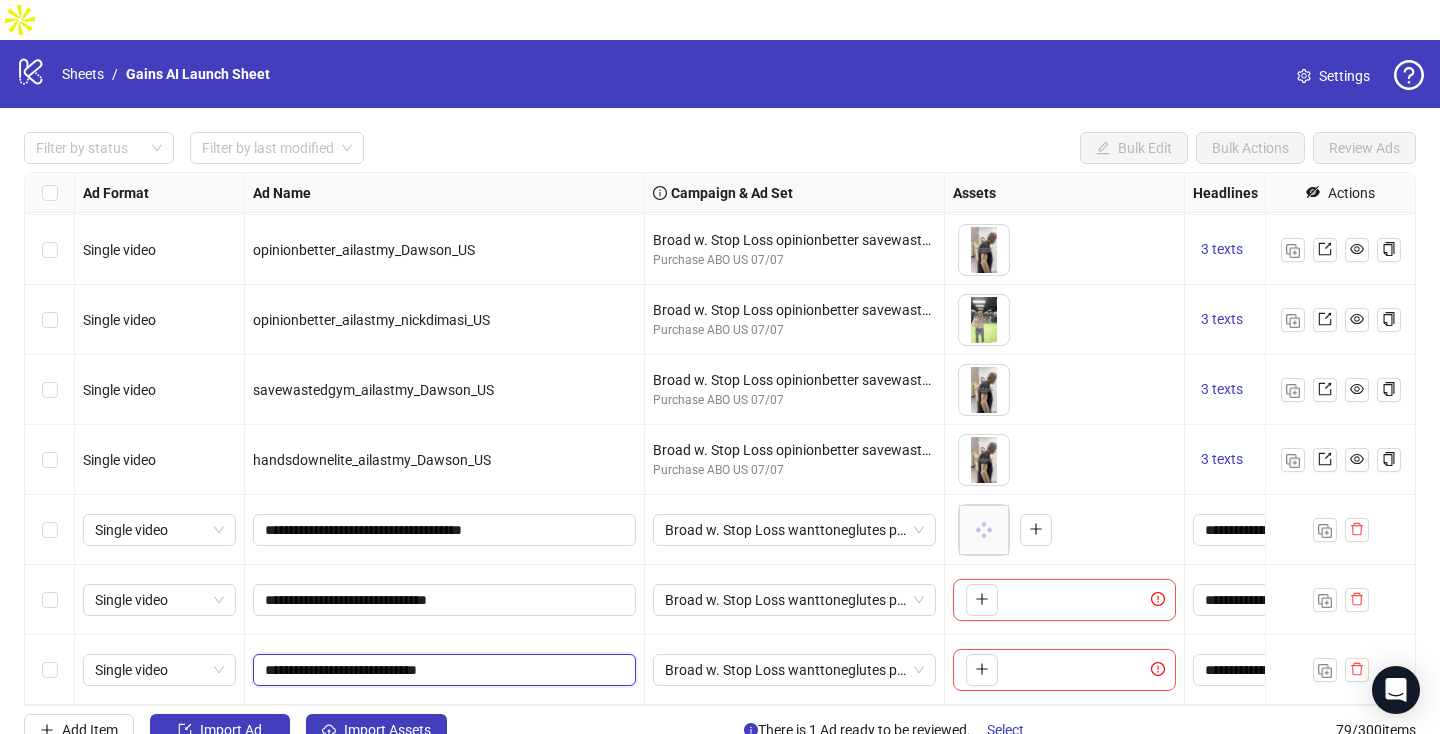 click on "**********" at bounding box center (442, 670) 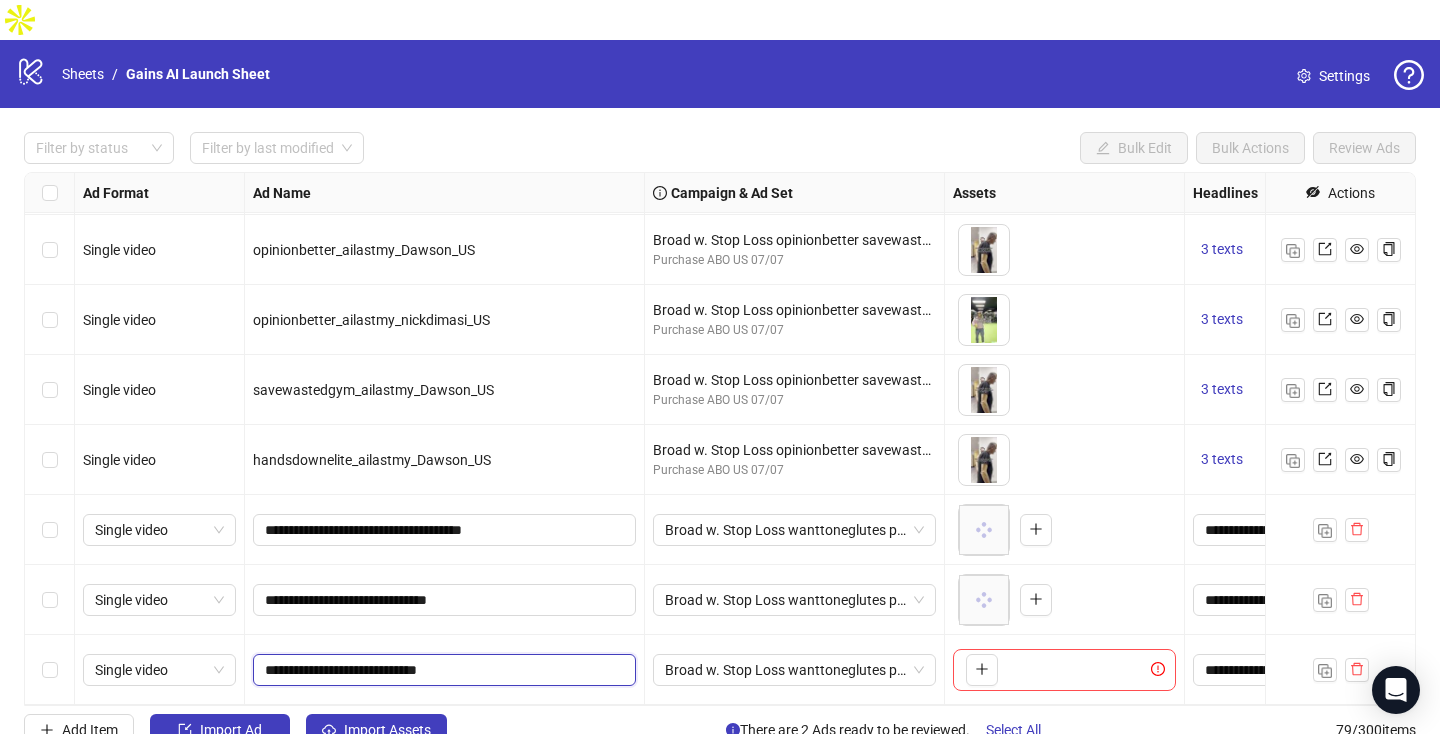 click on "**********" at bounding box center (442, 670) 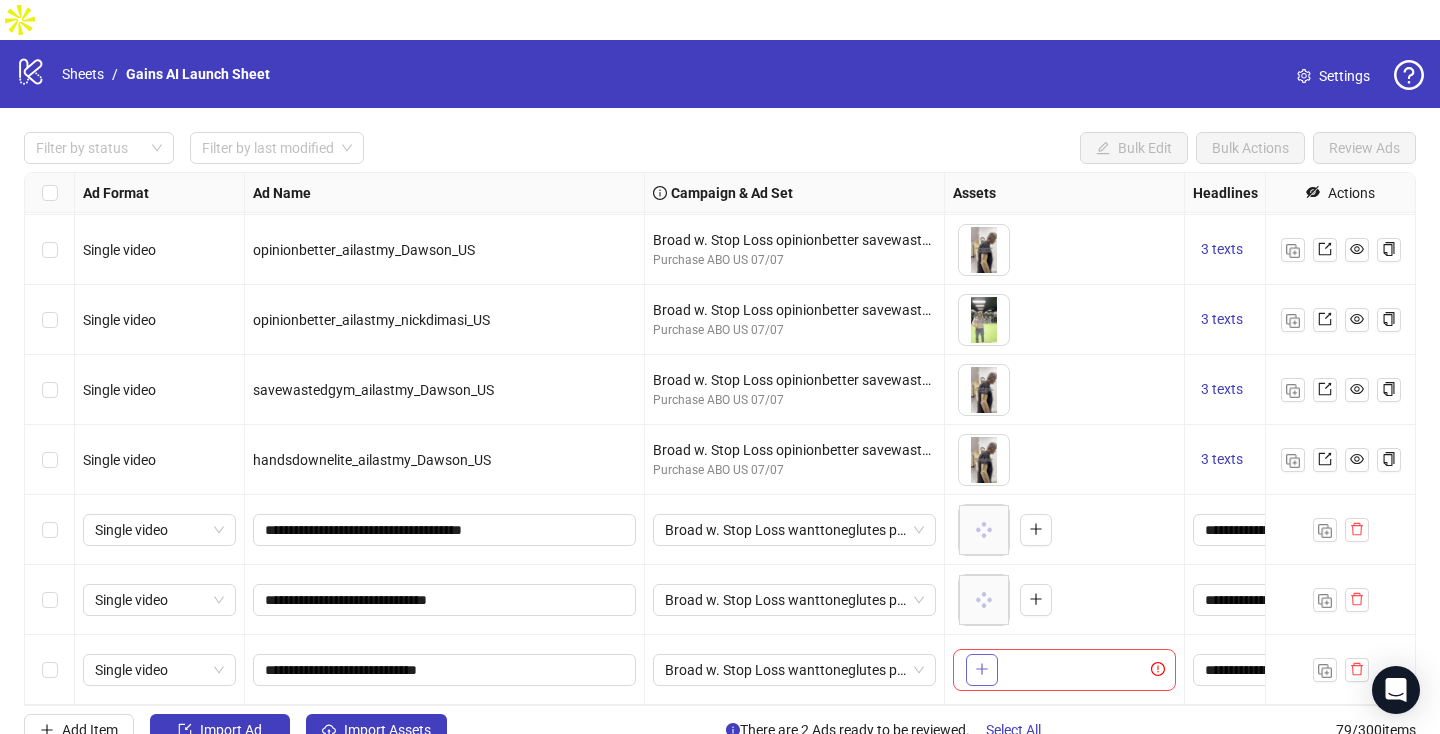 click 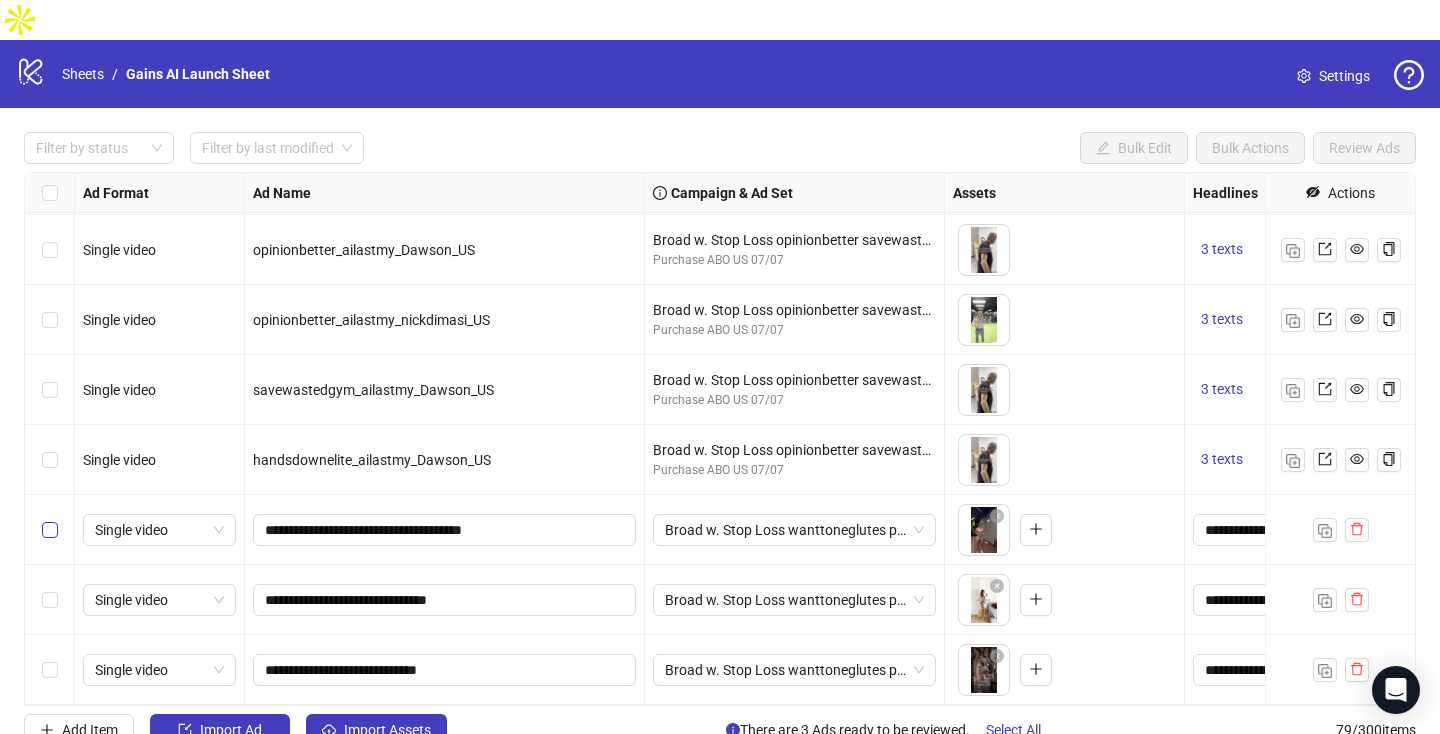 click at bounding box center [50, 530] 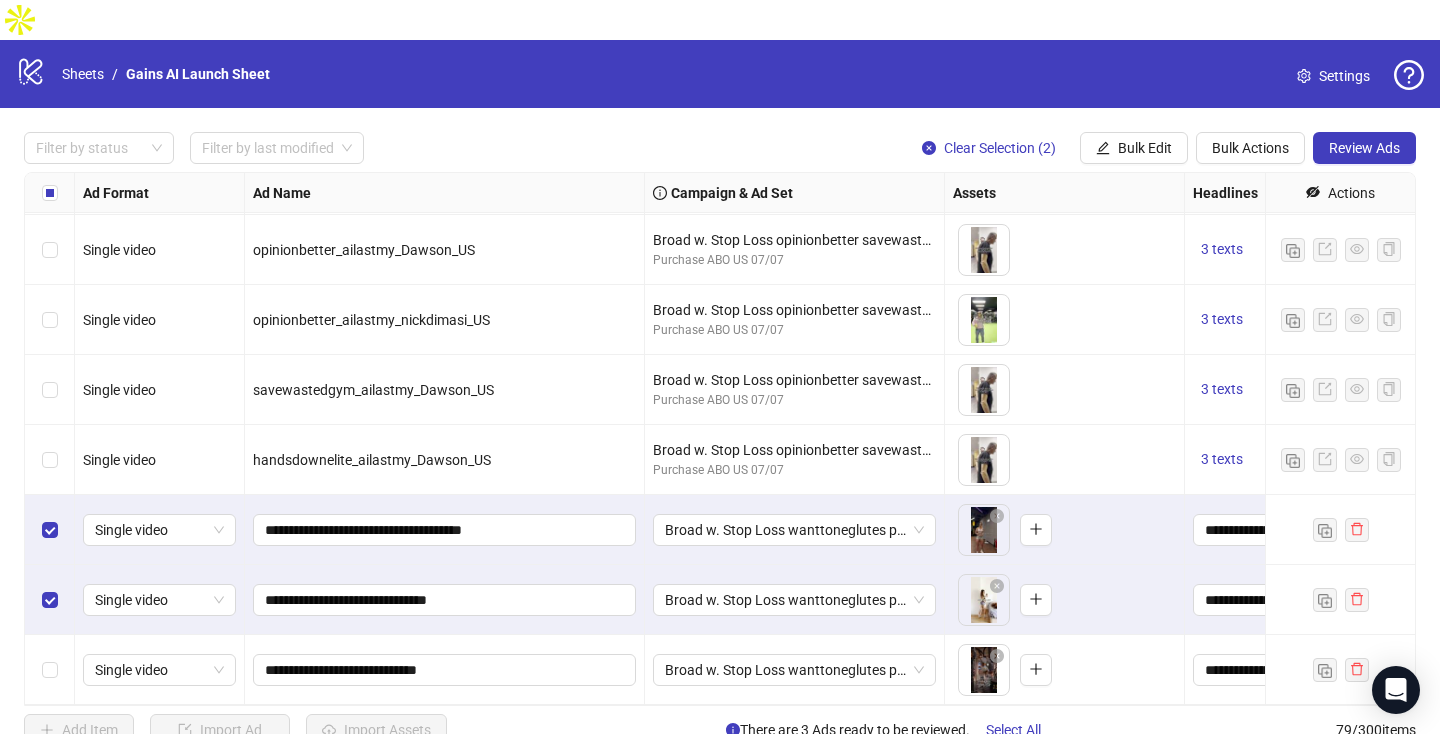 click at bounding box center (50, 670) 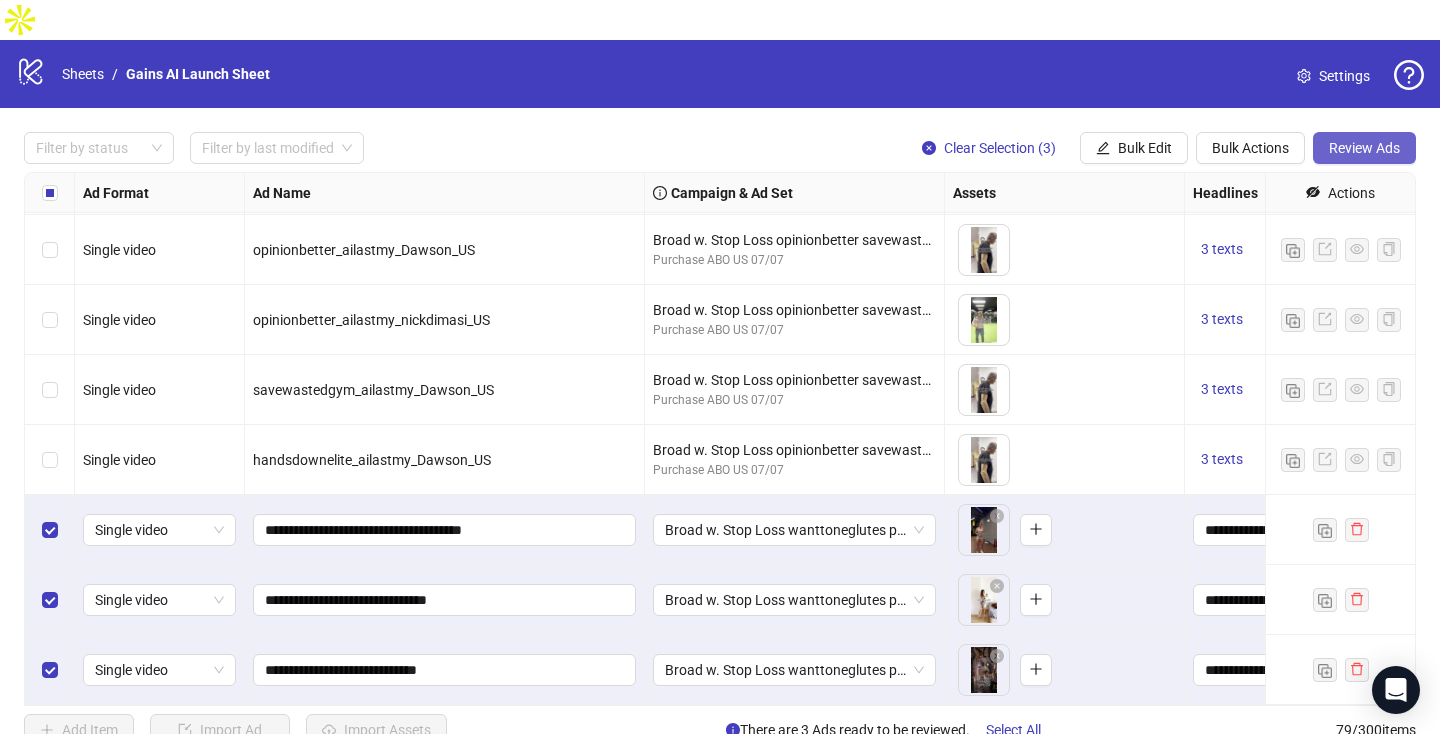 click on "Review Ads" at bounding box center (1364, 148) 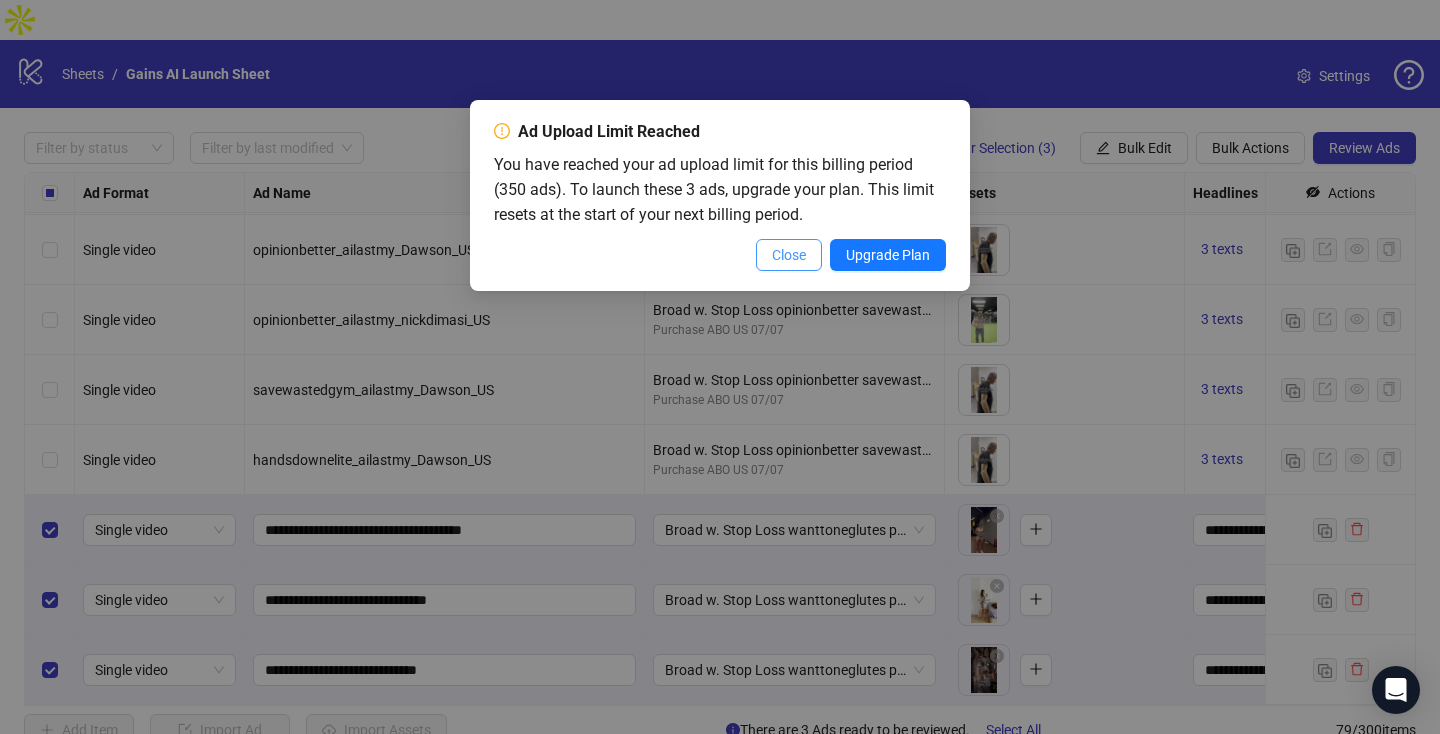 click on "Close" at bounding box center [789, 255] 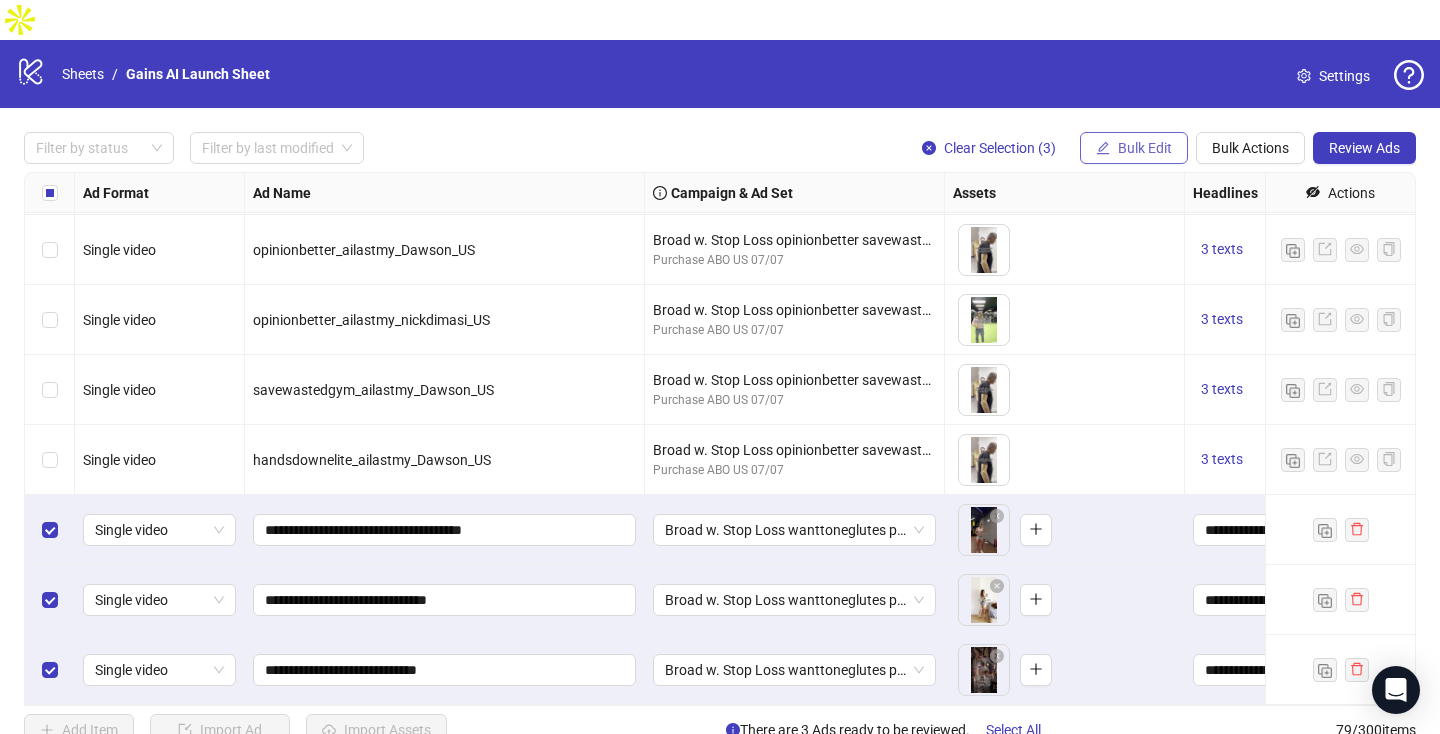 click on "Bulk Edit" at bounding box center (1134, 148) 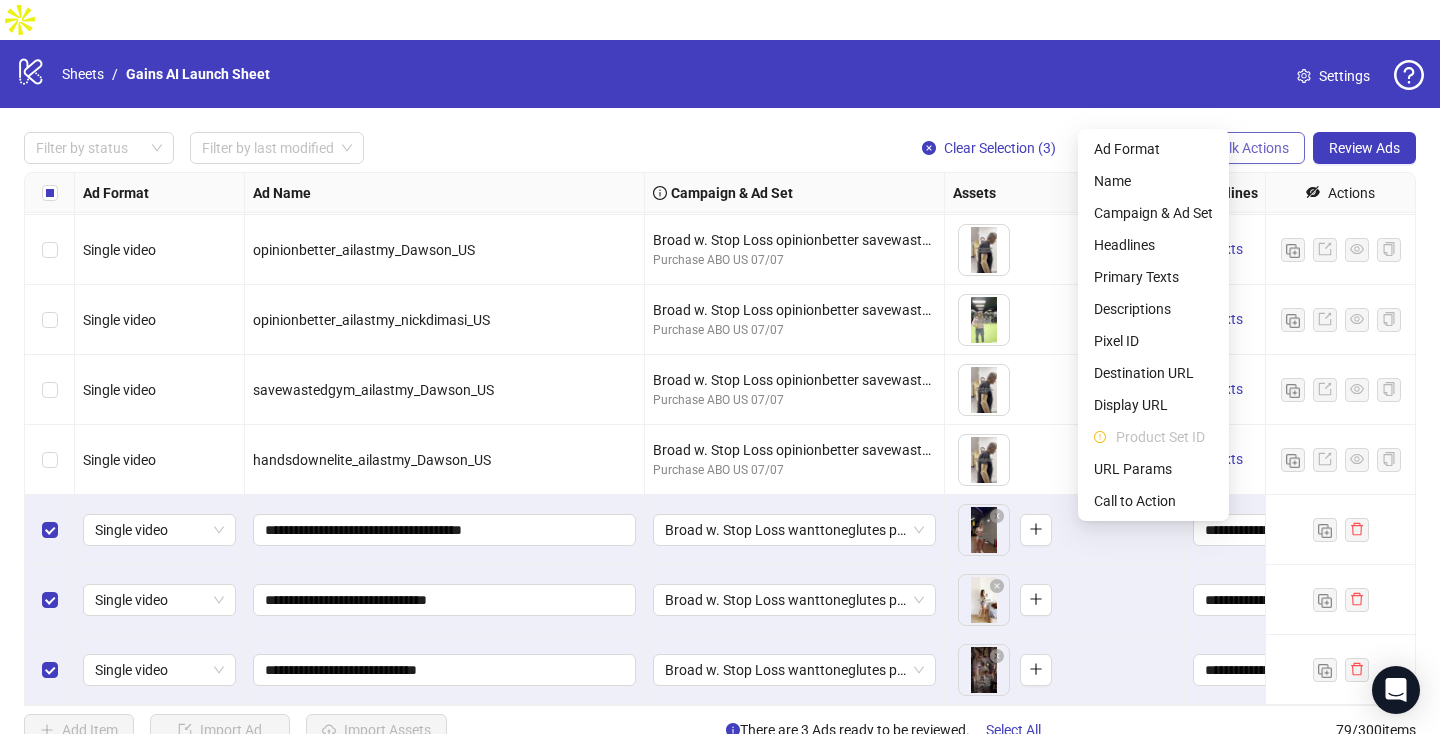 click on "Bulk Actions" at bounding box center [1250, 148] 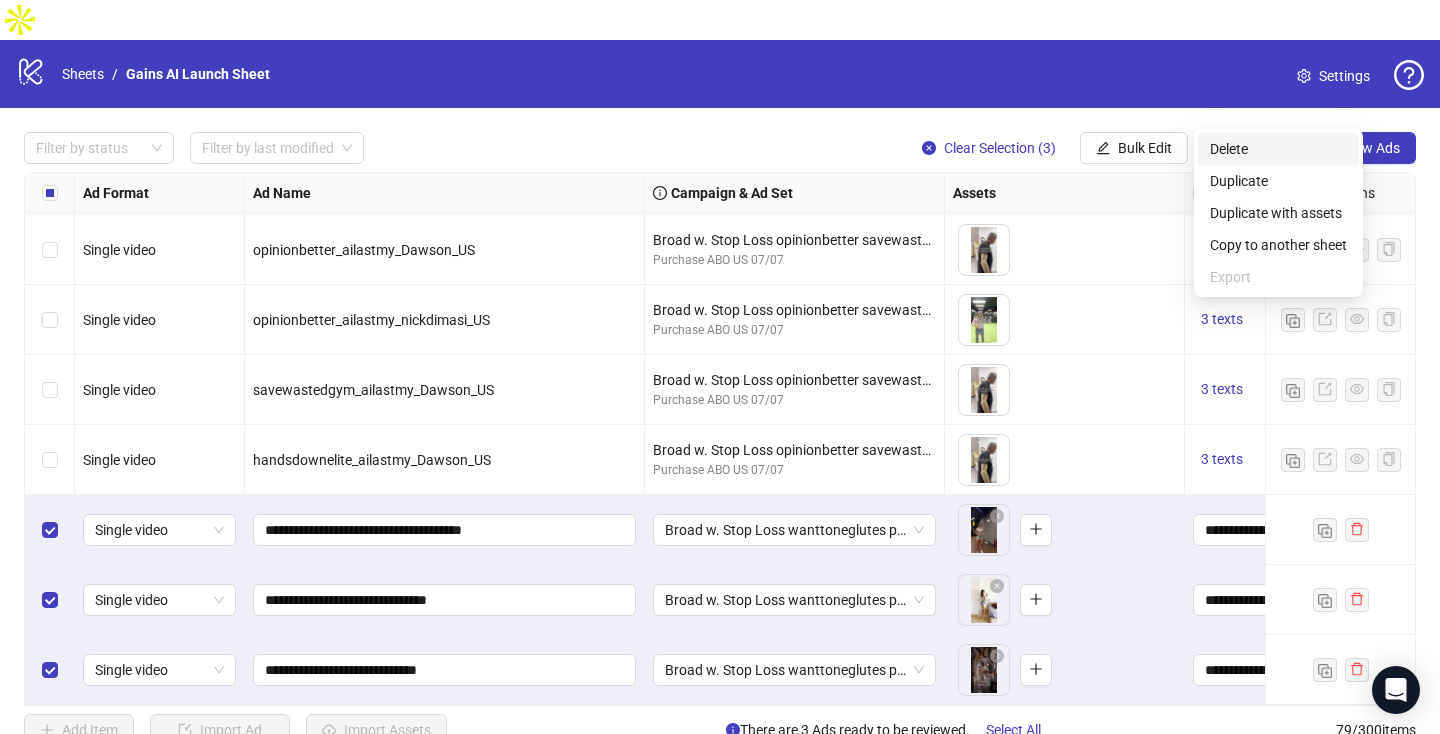 click on "Delete" at bounding box center (1278, 149) 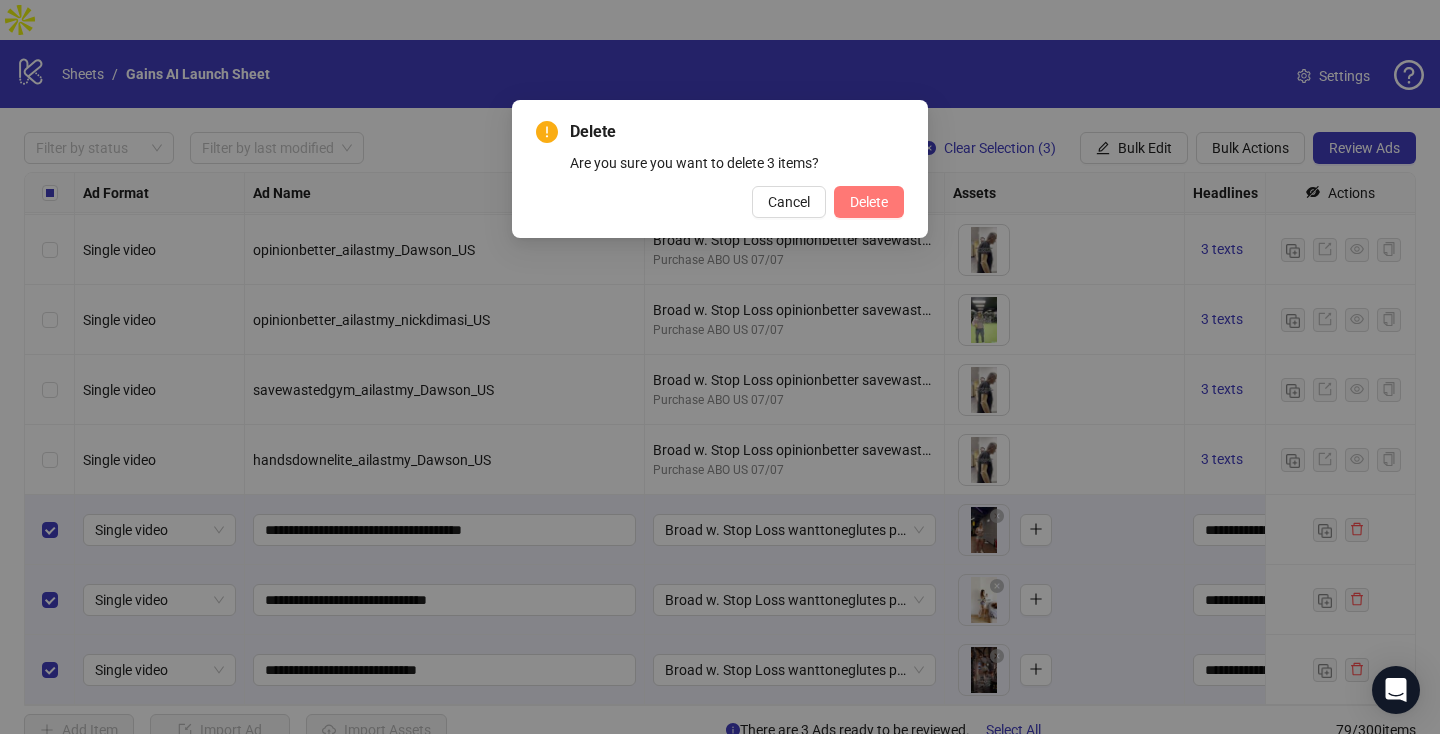 click on "Delete" at bounding box center [869, 202] 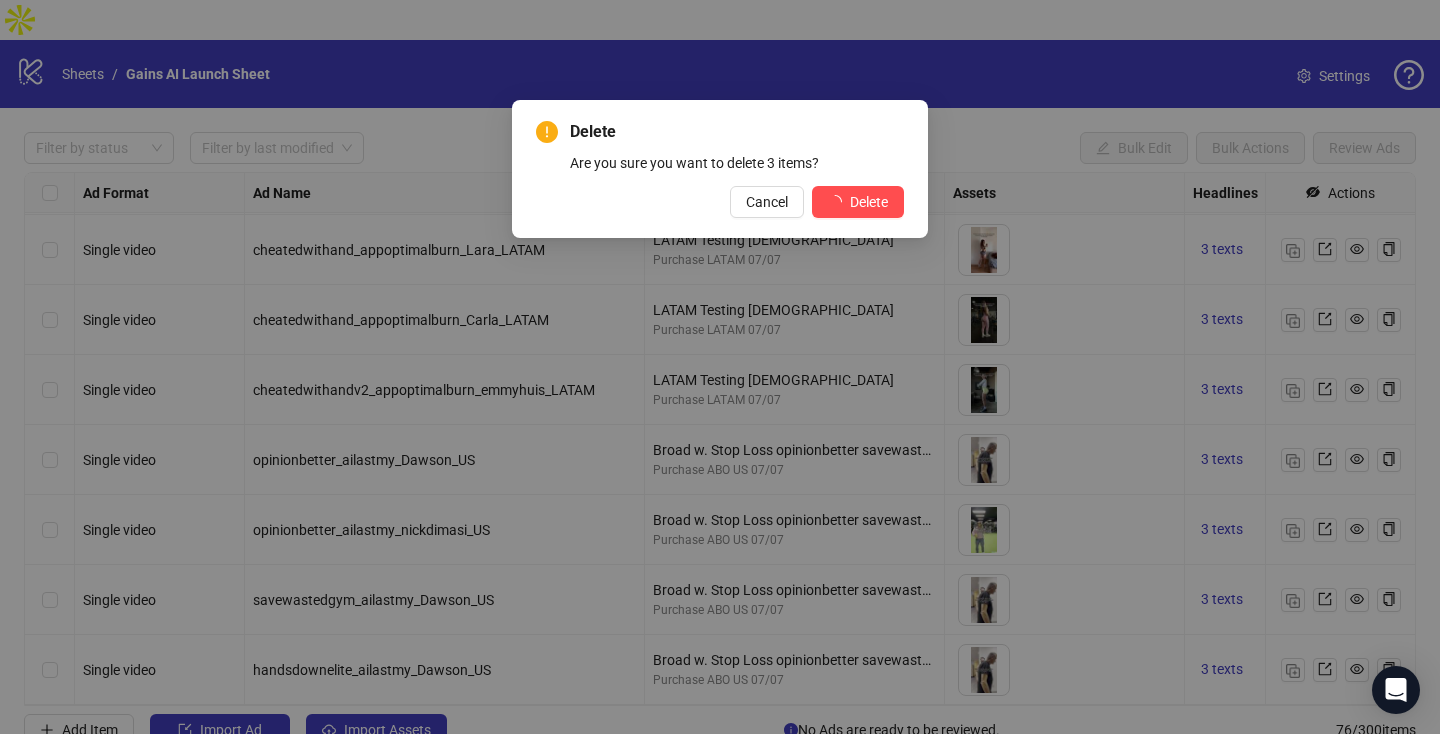 scroll, scrollTop: 4828, scrollLeft: 0, axis: vertical 